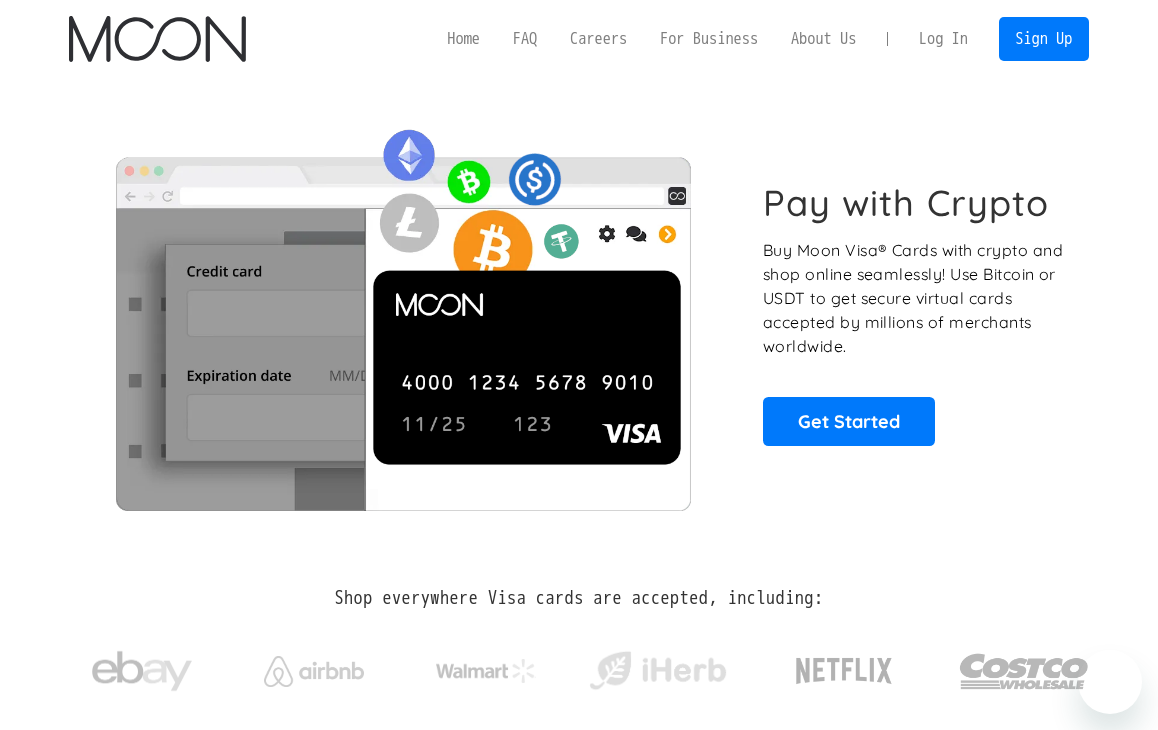 scroll, scrollTop: 0, scrollLeft: 0, axis: both 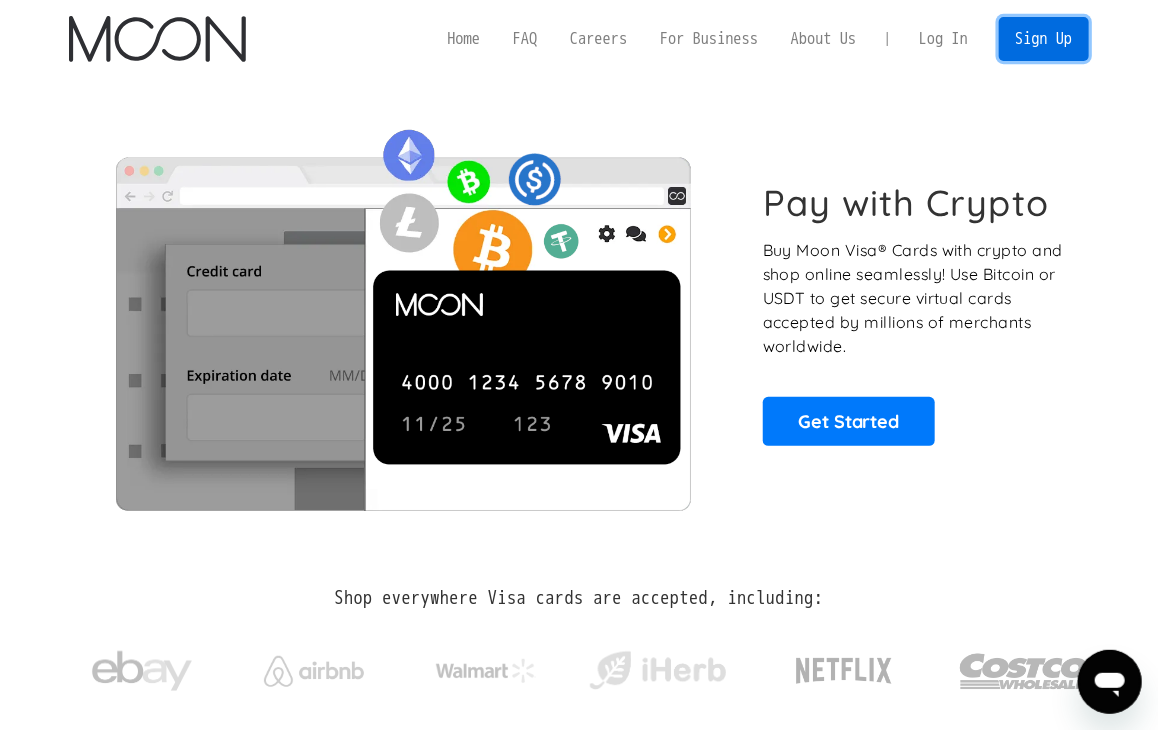 click on "Sign Up" at bounding box center (1044, 39) 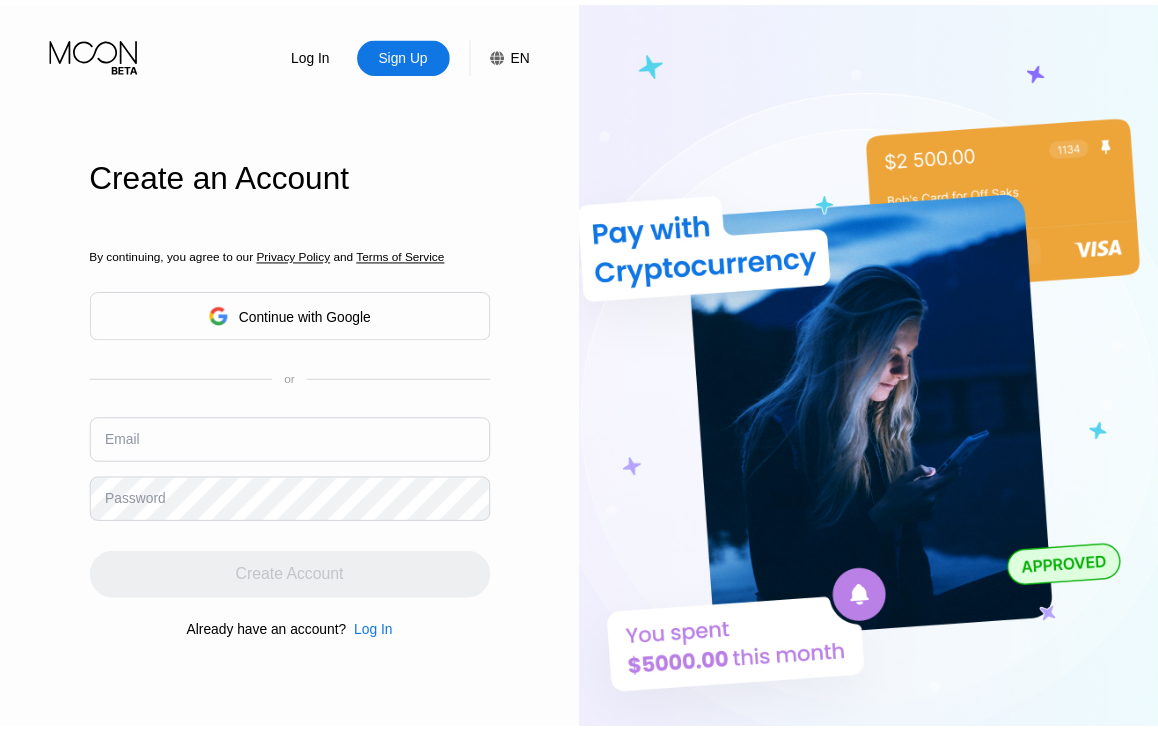 scroll, scrollTop: 0, scrollLeft: 0, axis: both 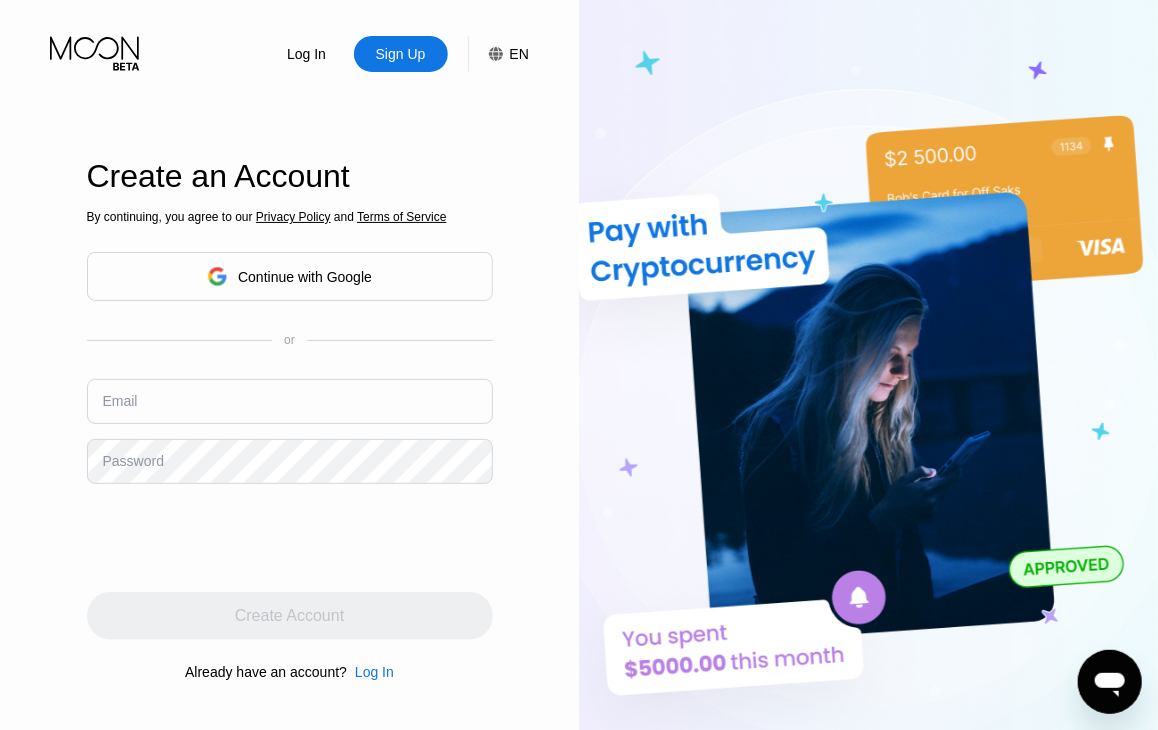 click at bounding box center [290, 401] 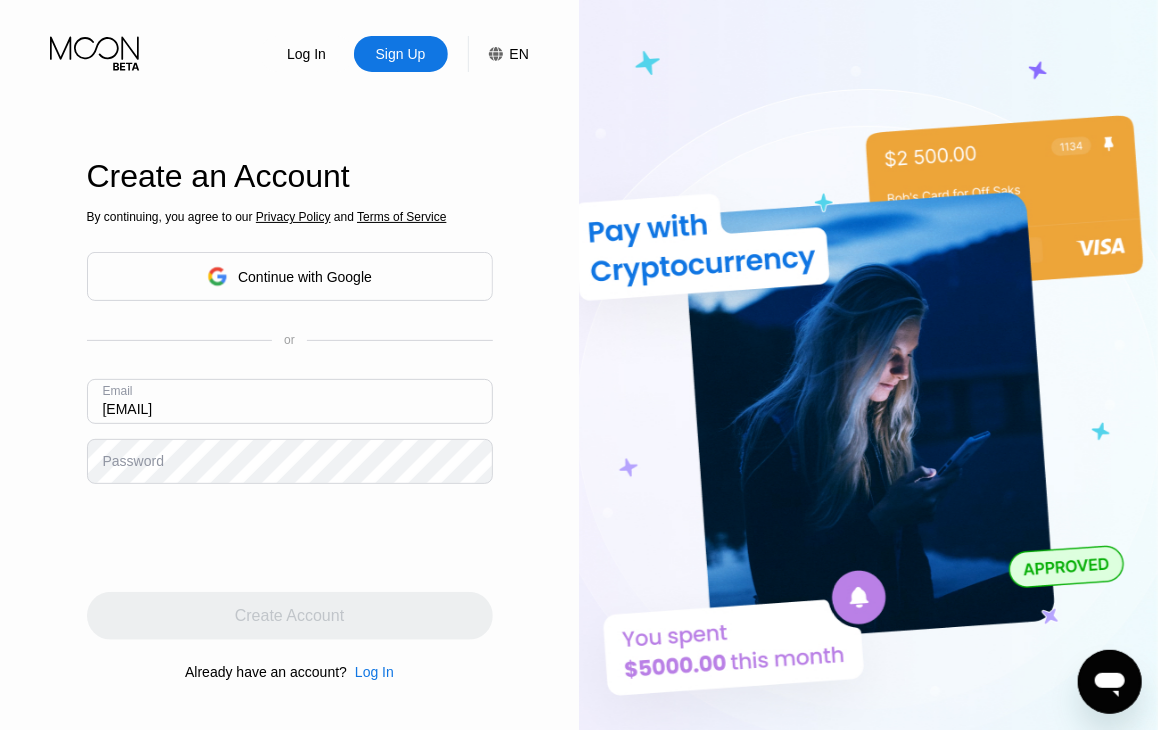 type on "[EMAIL]" 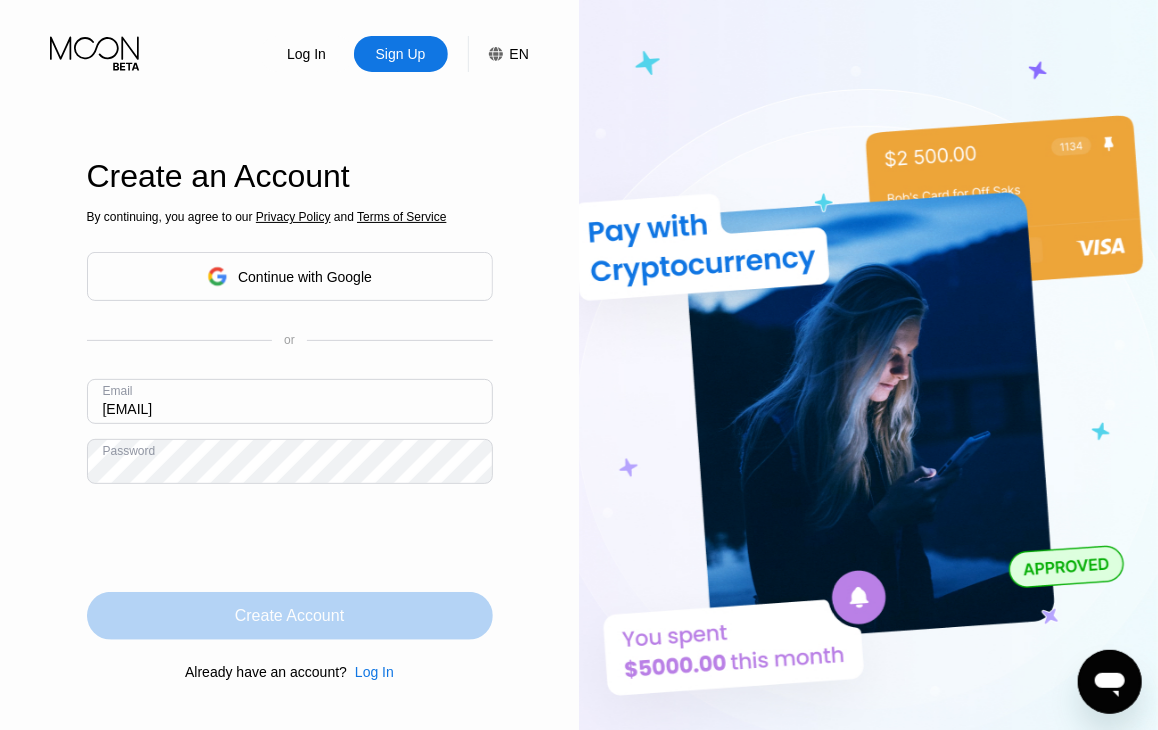 click on "Create Account" at bounding box center (289, 616) 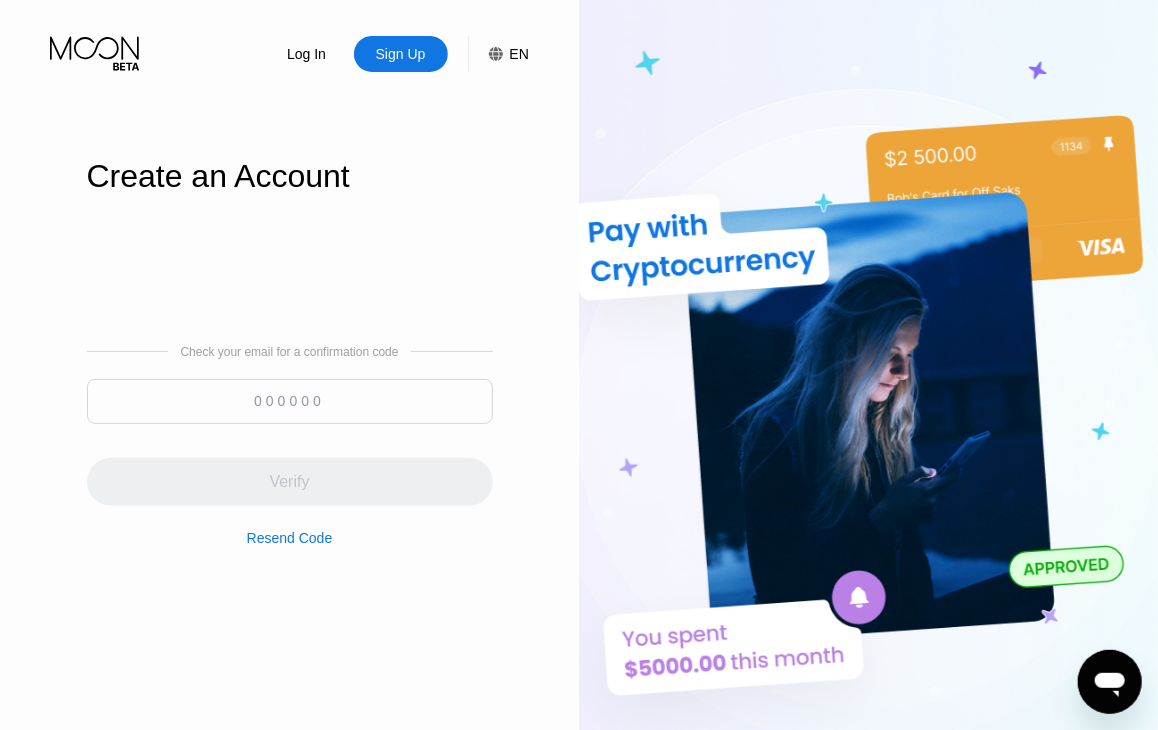 click at bounding box center [290, 401] 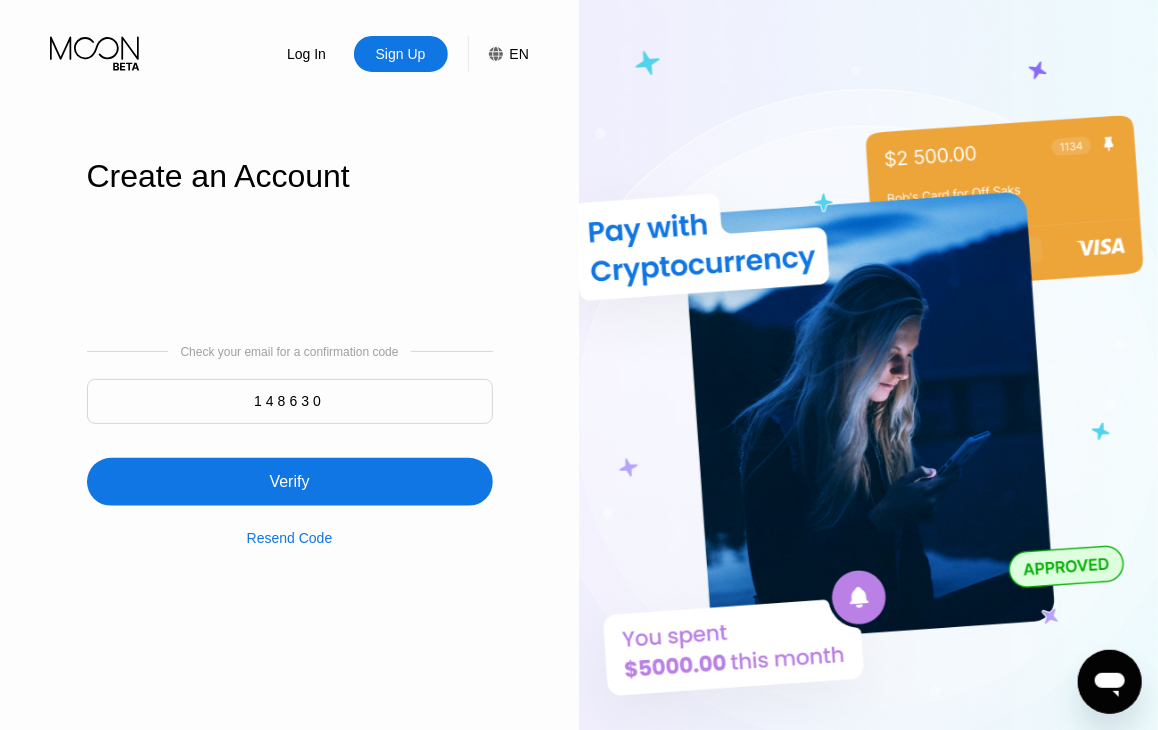 type on "148630" 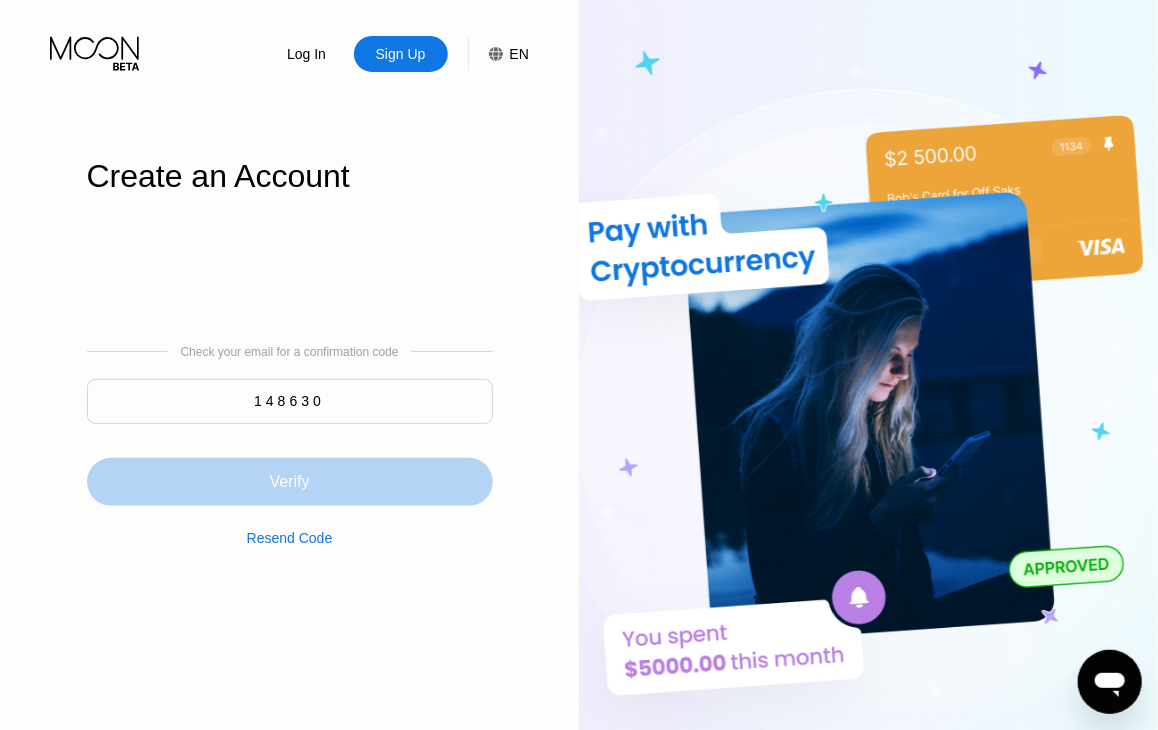 click on "Verify" at bounding box center (290, 482) 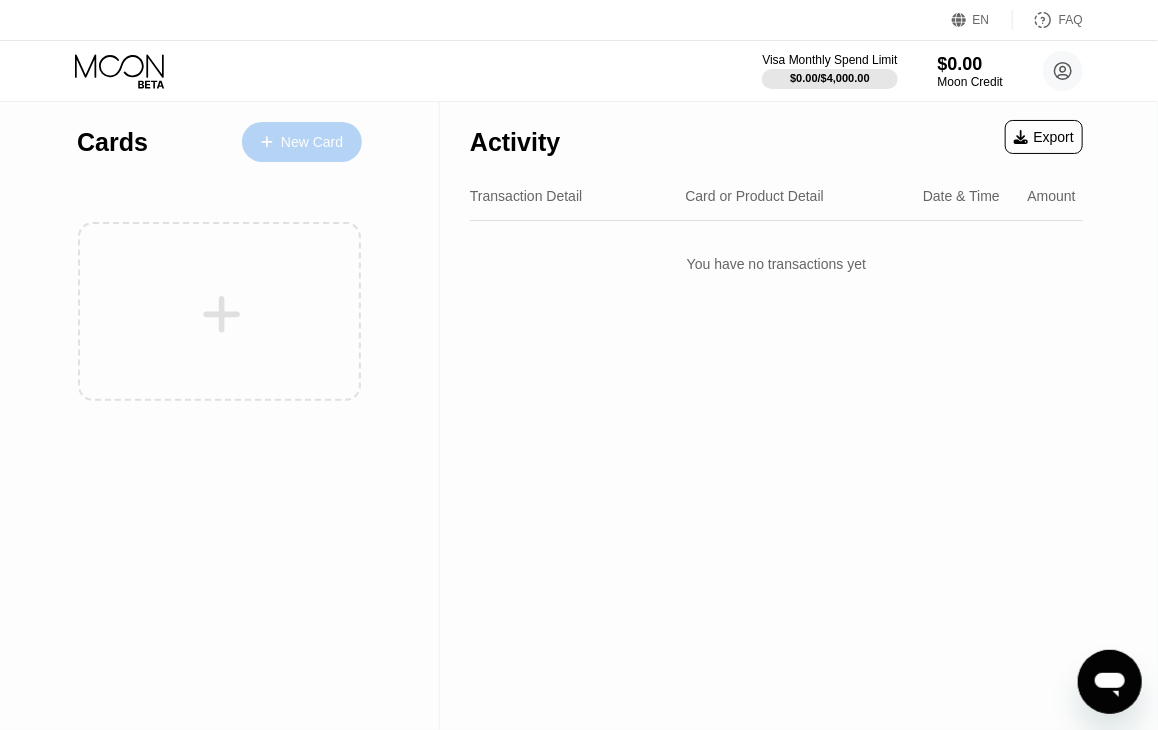 click on "New Card" at bounding box center (312, 142) 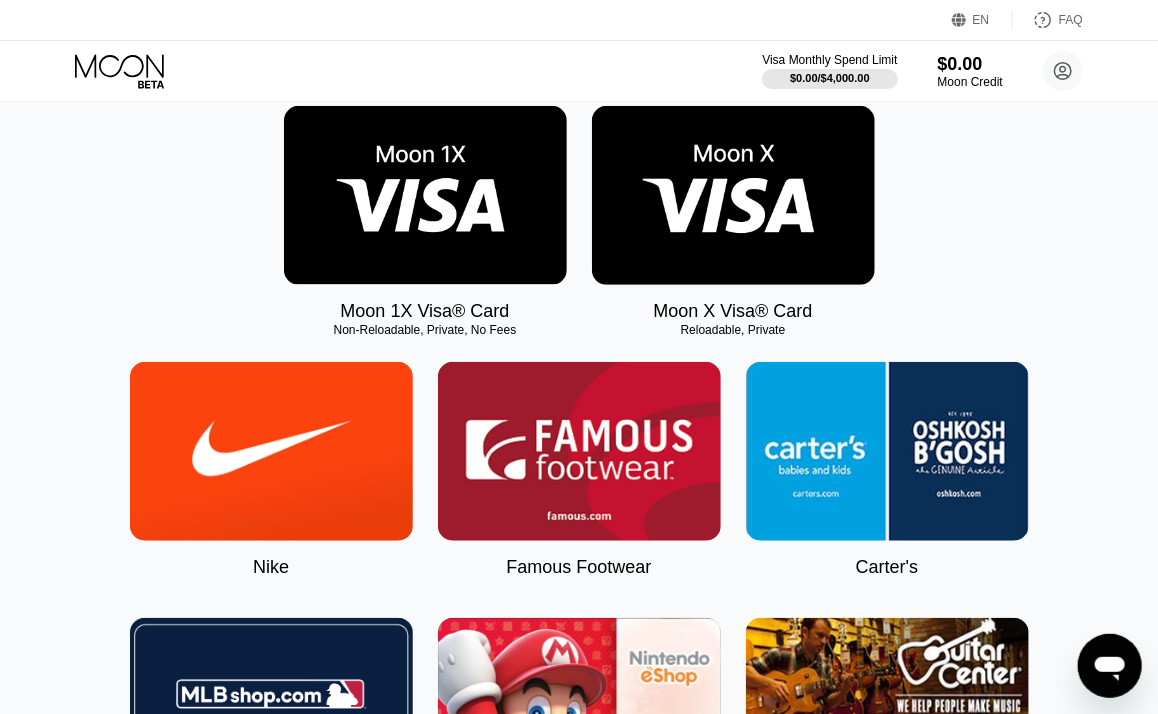 scroll, scrollTop: 370, scrollLeft: 0, axis: vertical 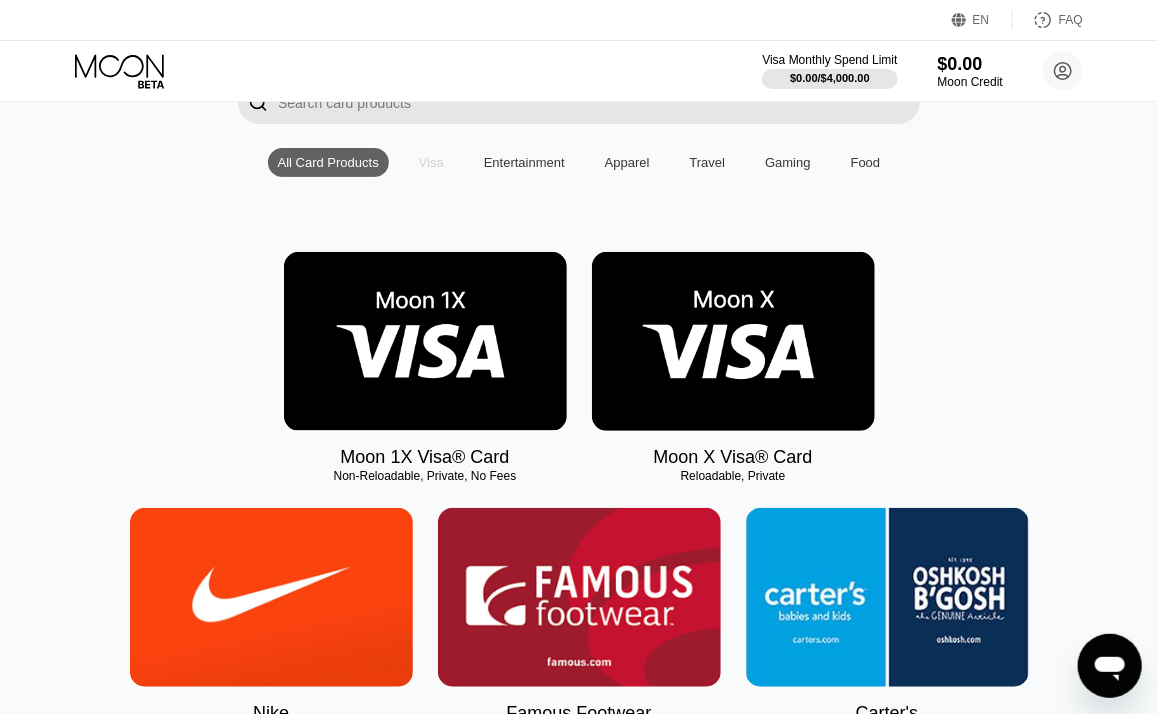click on "Visa" at bounding box center (431, 162) 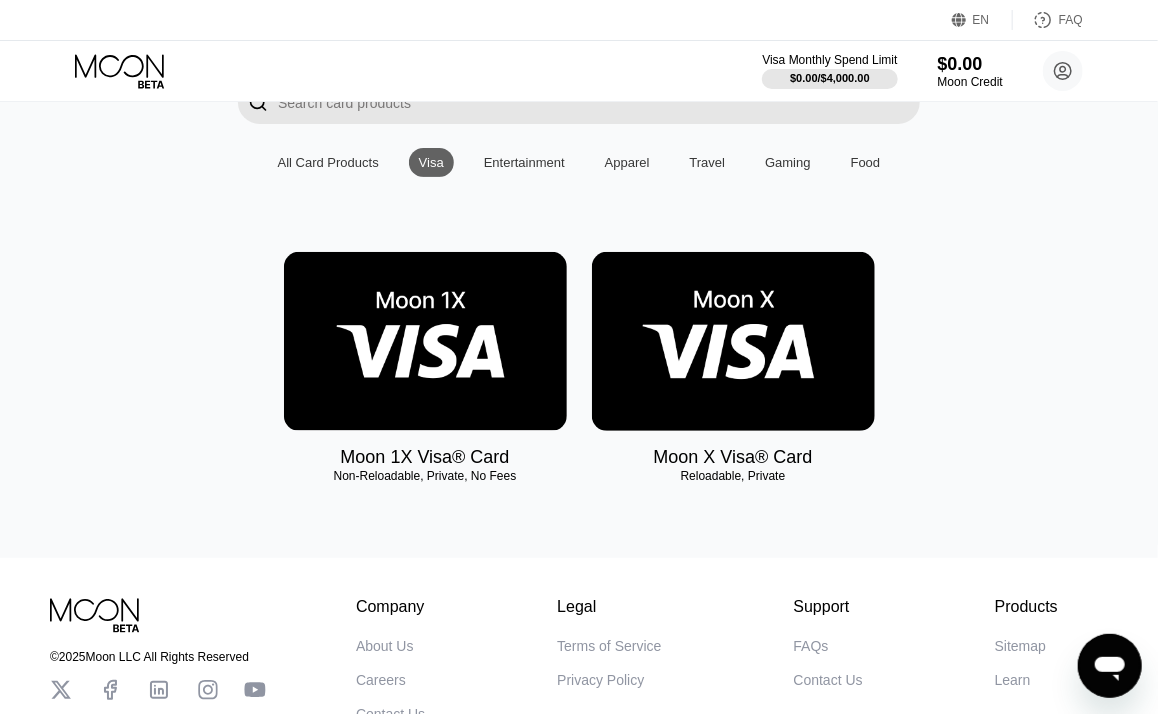 click at bounding box center (733, 341) 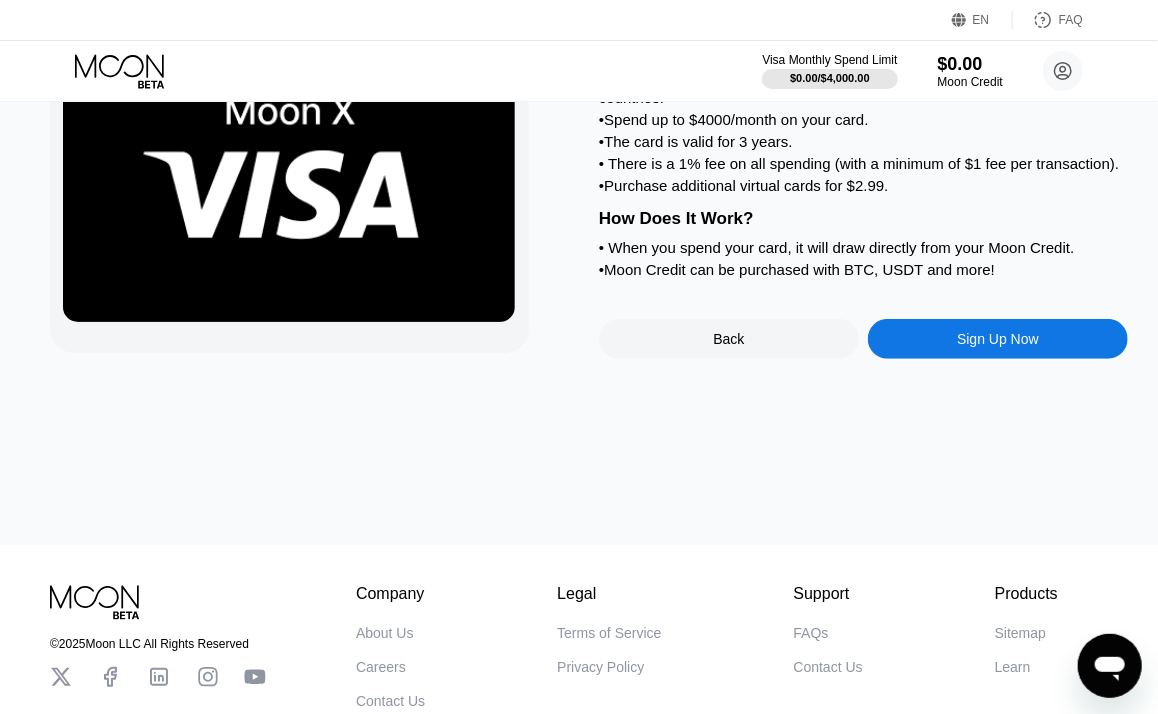 scroll, scrollTop: 0, scrollLeft: 0, axis: both 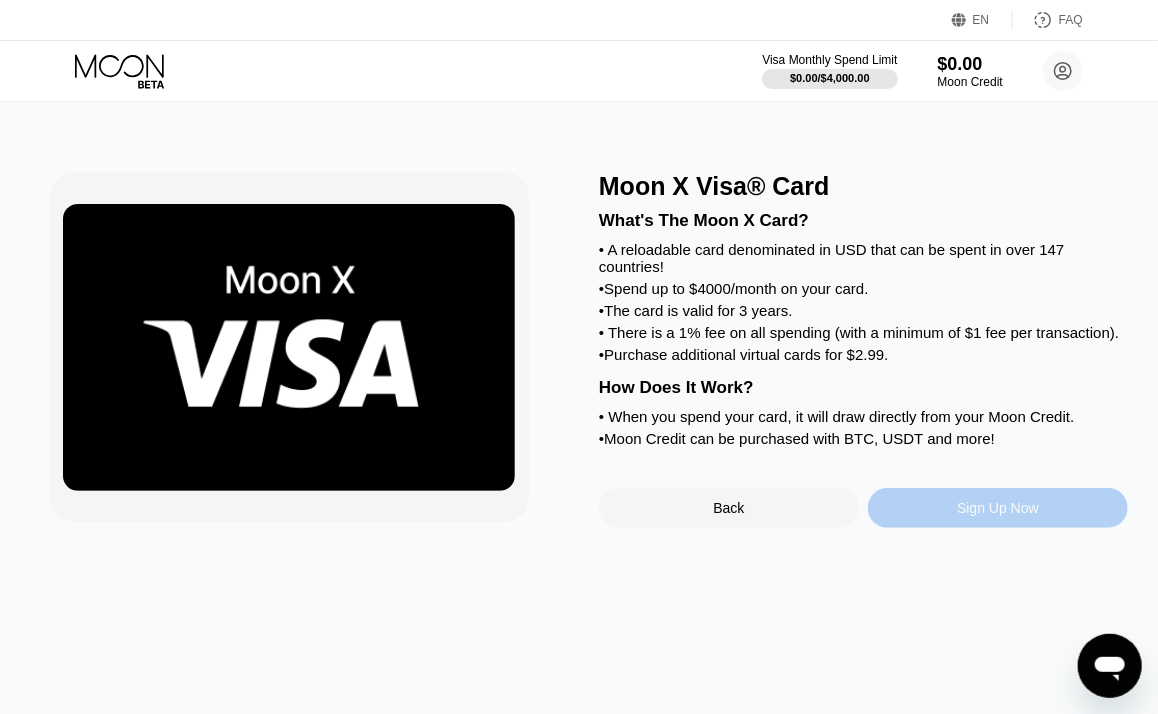 click on "Sign Up Now" at bounding box center (998, 508) 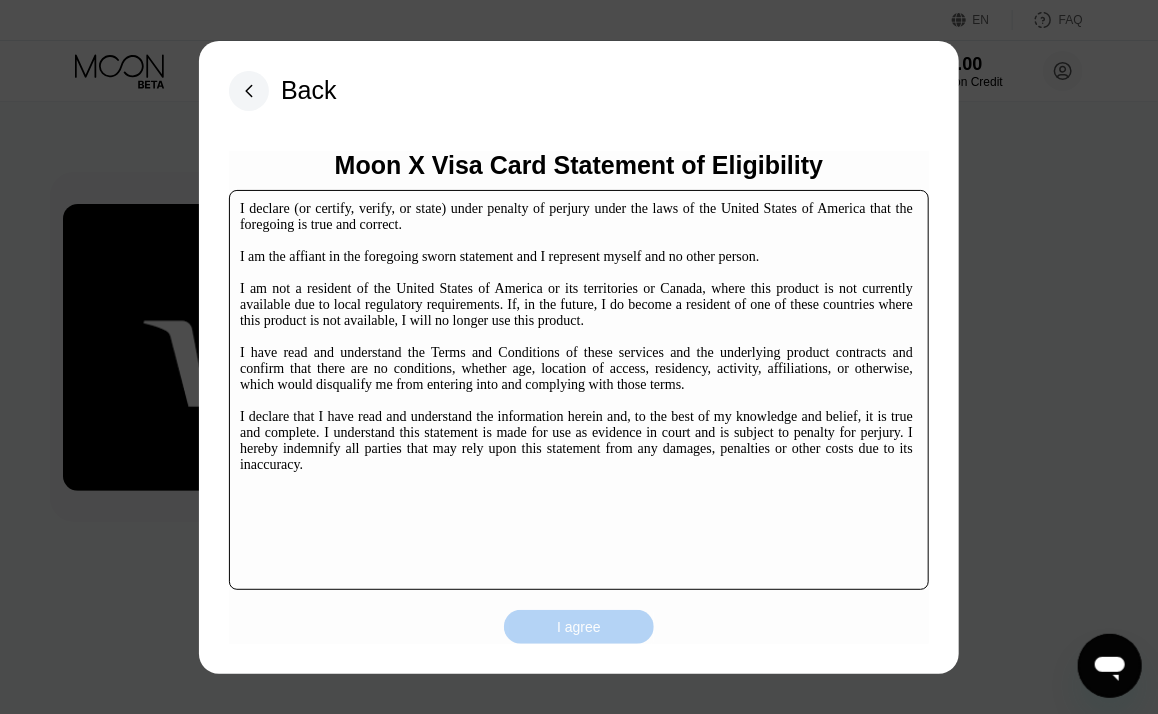 click on "I agree" at bounding box center [579, 627] 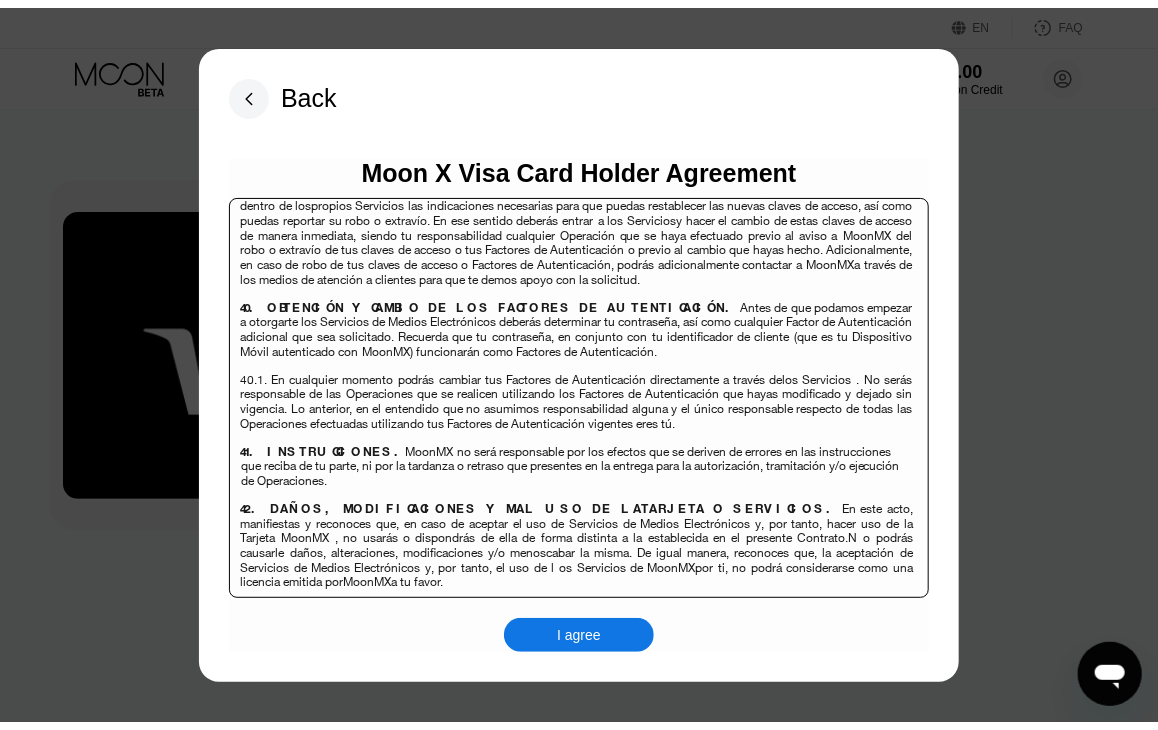 scroll, scrollTop: 12972, scrollLeft: 0, axis: vertical 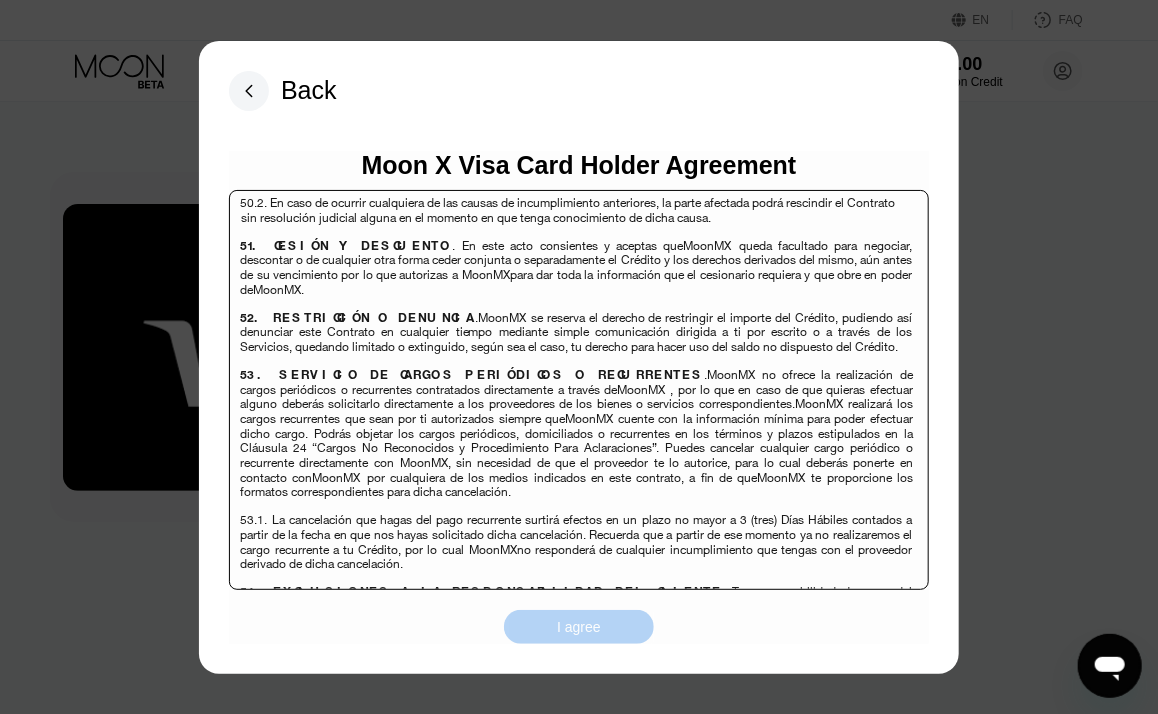click on "I agree" at bounding box center (579, 627) 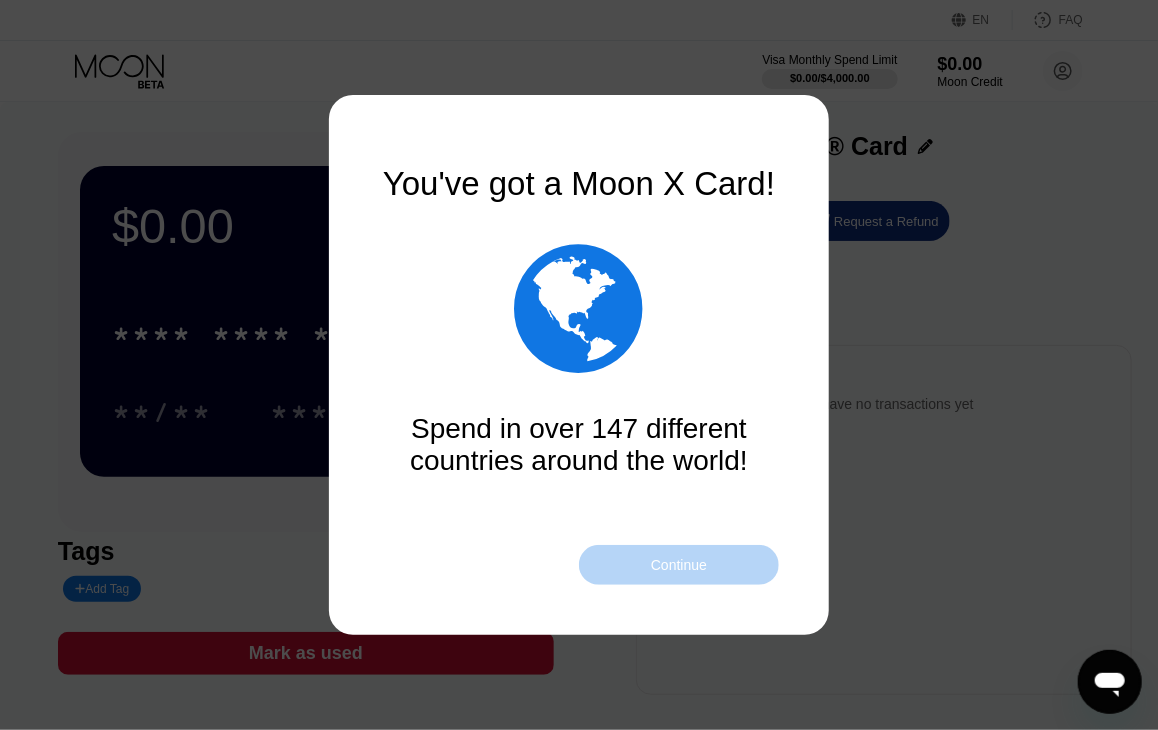 click on "Continue" at bounding box center [679, 565] 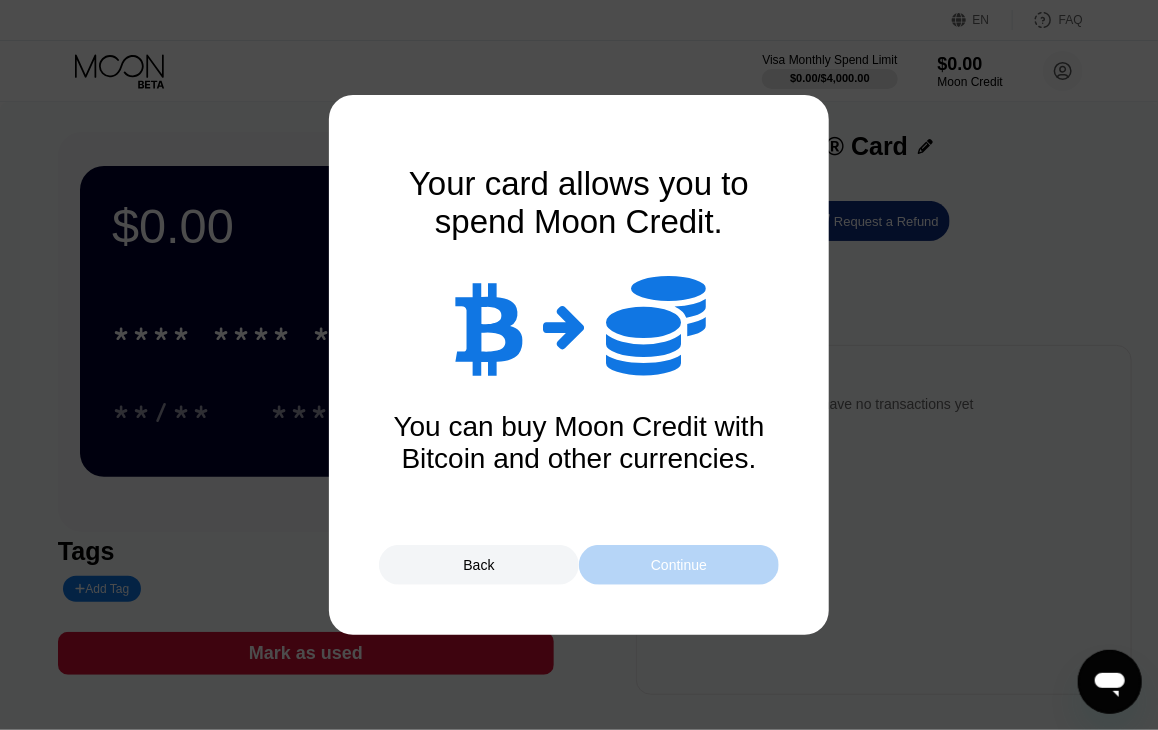 click on "Continue" at bounding box center [679, 565] 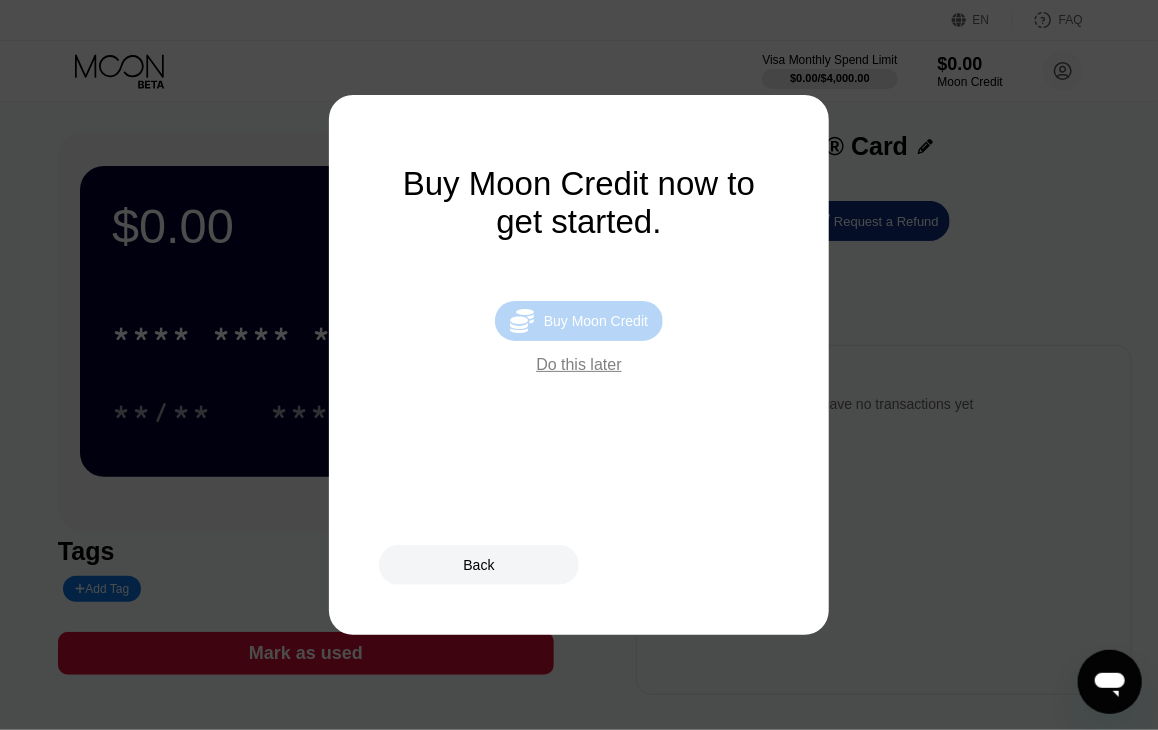 click on "Buy Moon Credit" at bounding box center [596, 321] 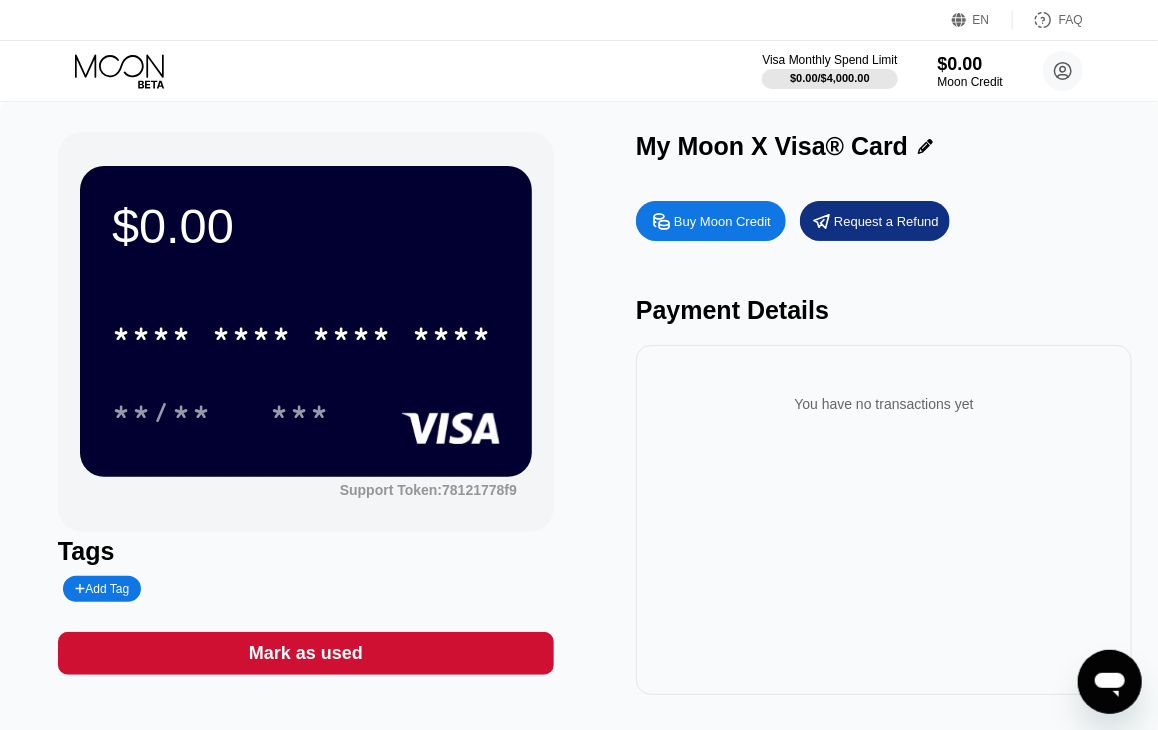 type on "0" 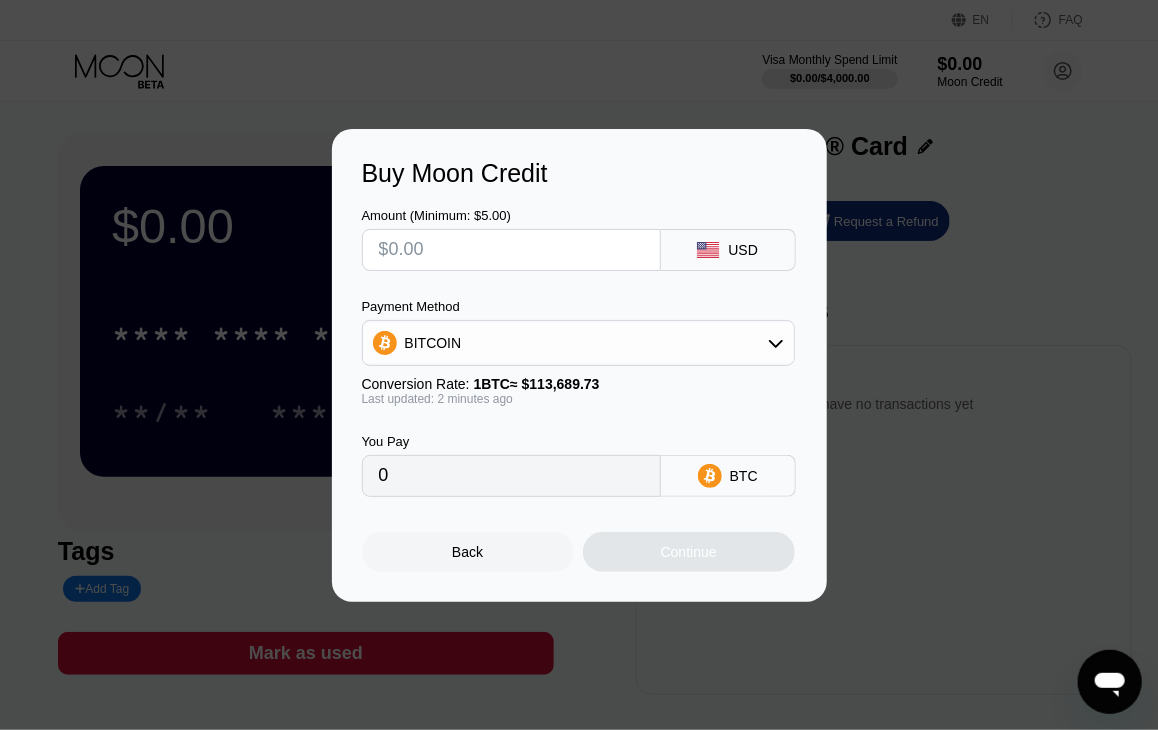 click at bounding box center (511, 250) 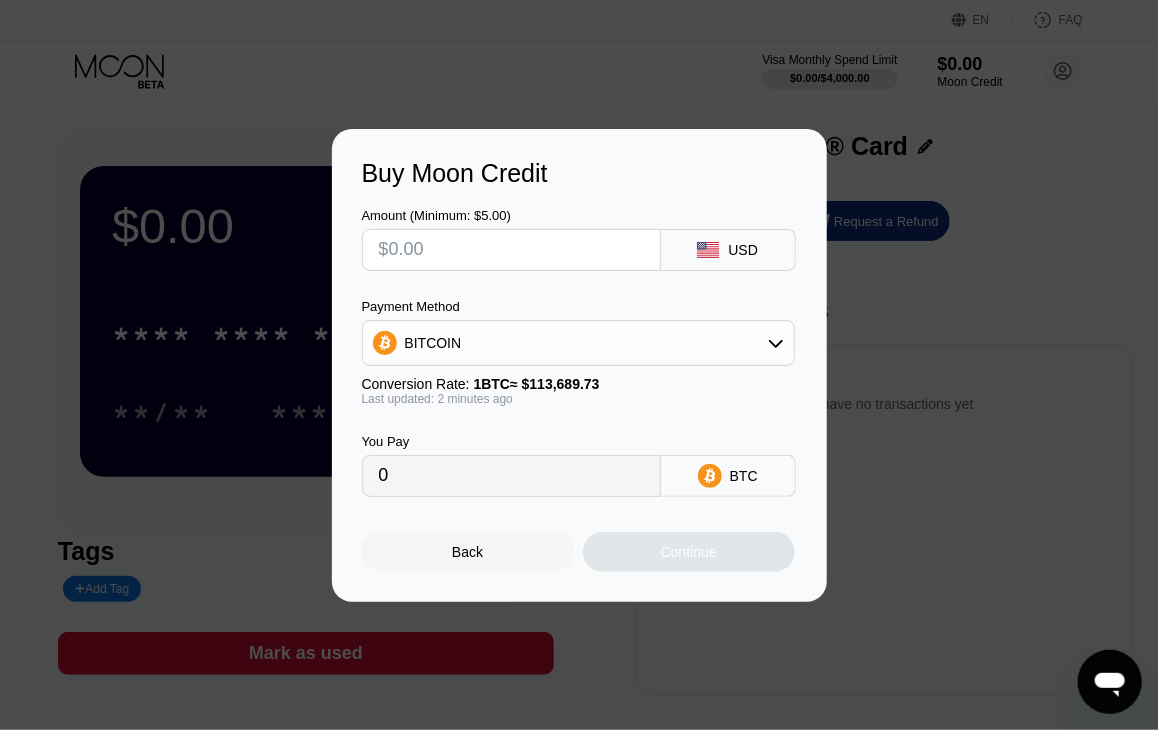 type on "$3" 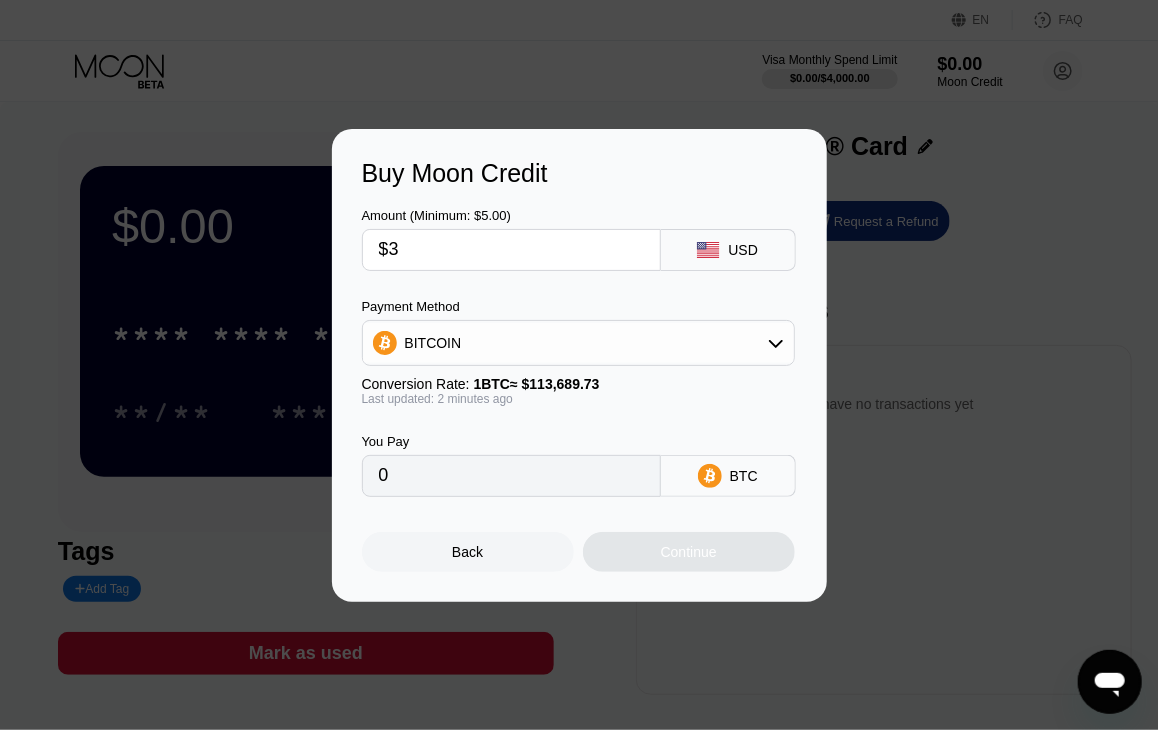 type on "0.00002639" 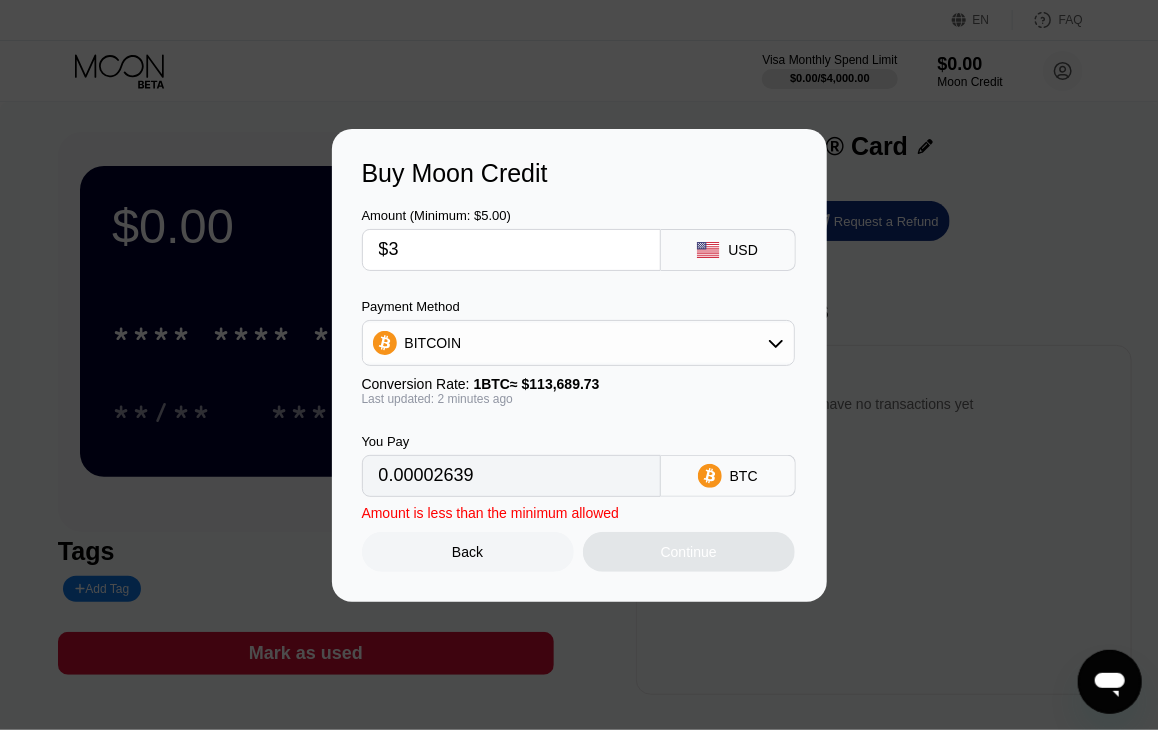 type on "$30" 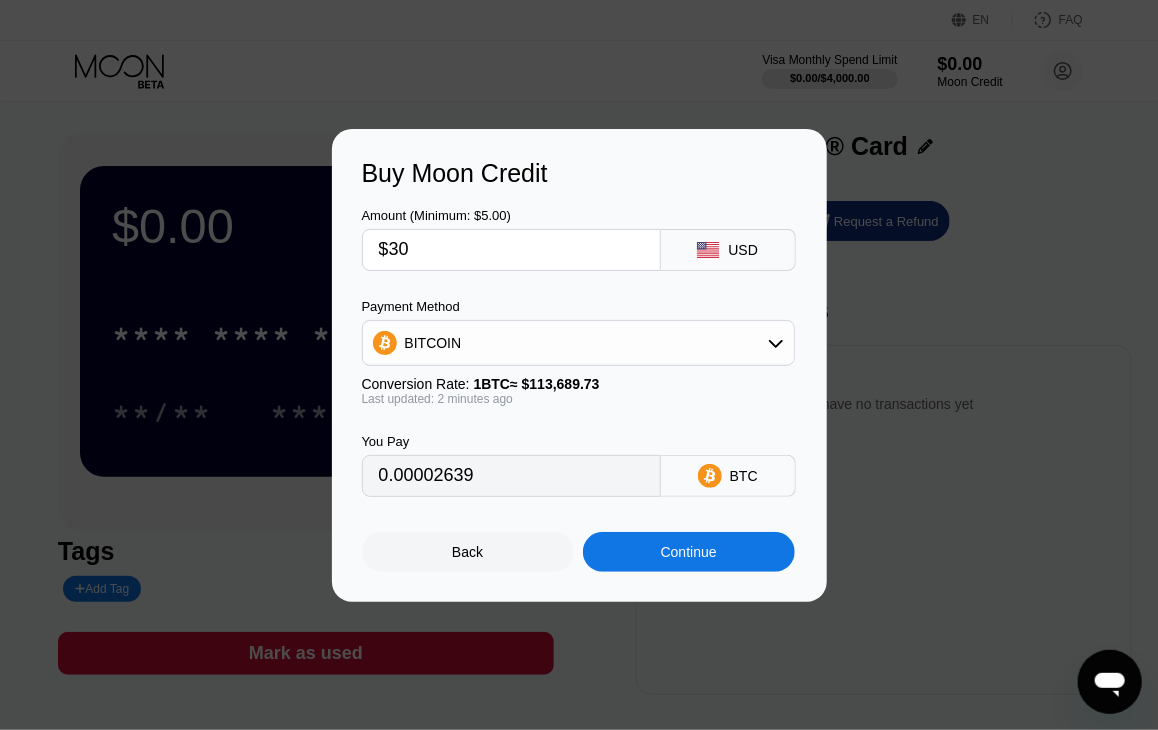 type on "0.00026388" 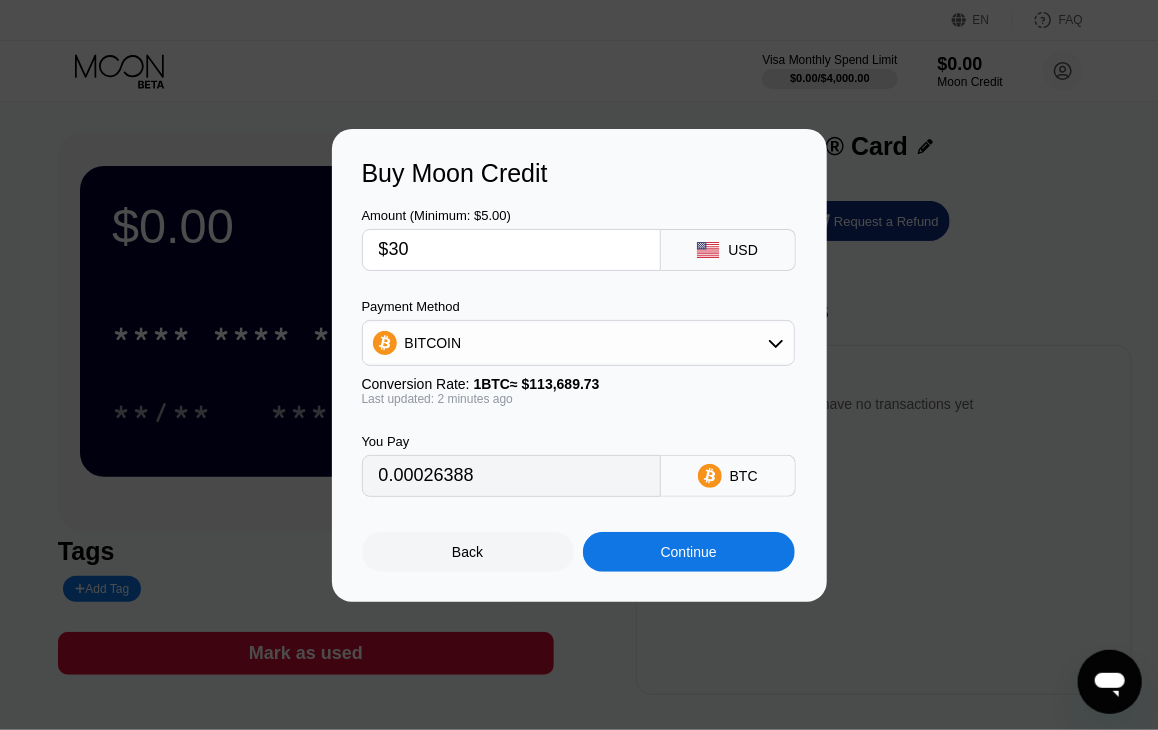 type on "$3" 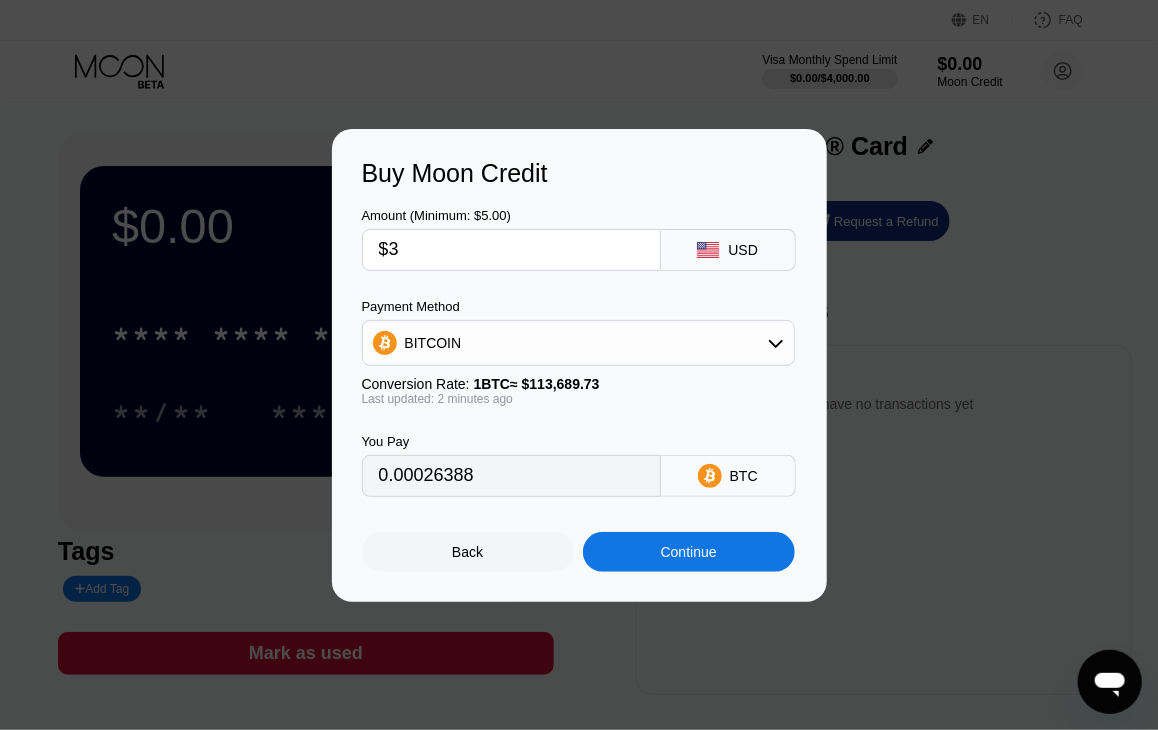 type on "0.00002639" 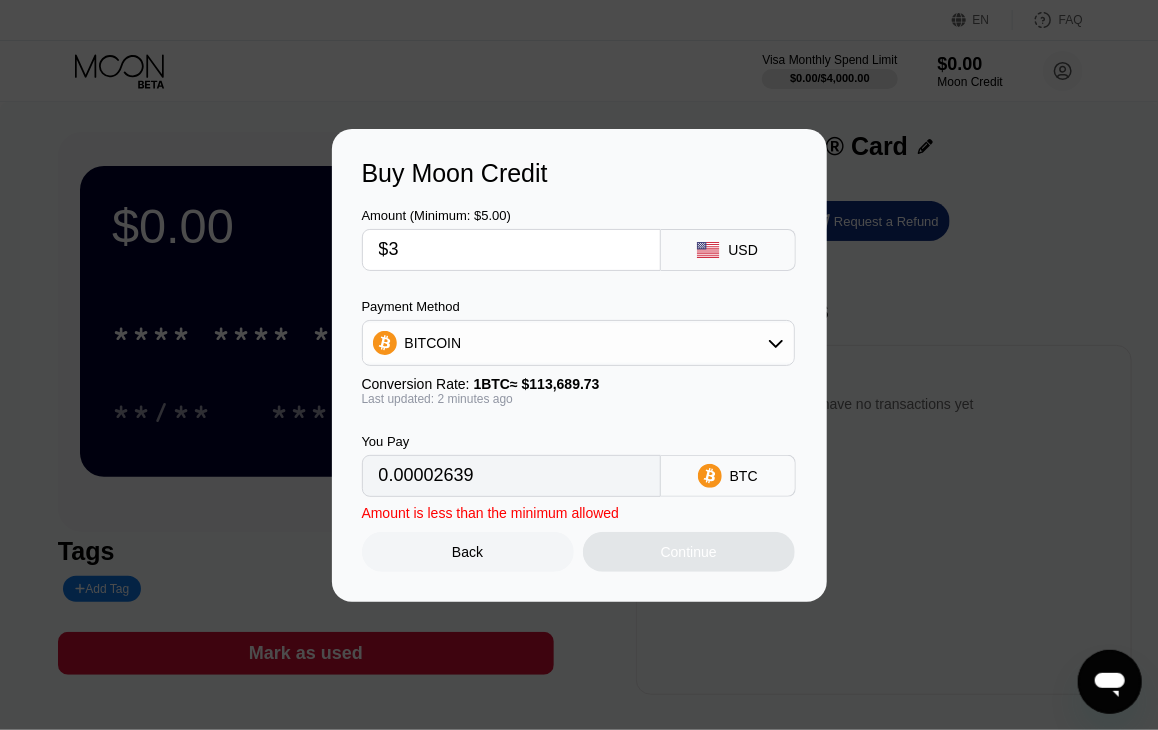 type 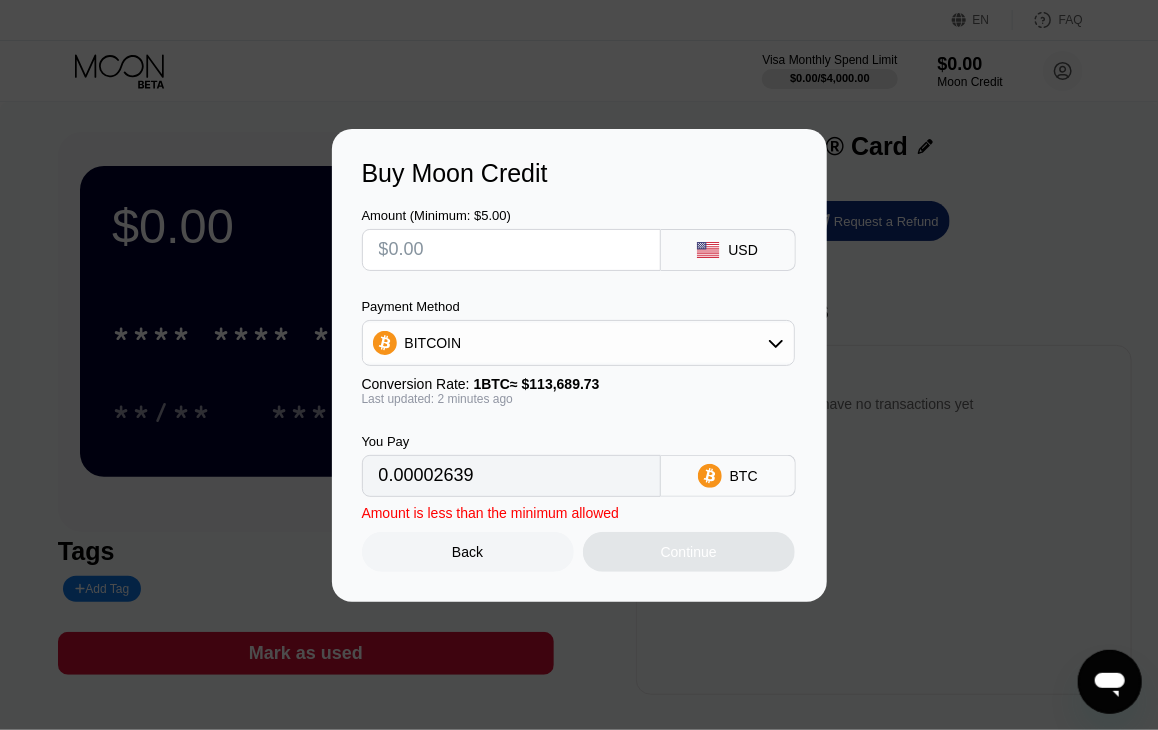 type on "0" 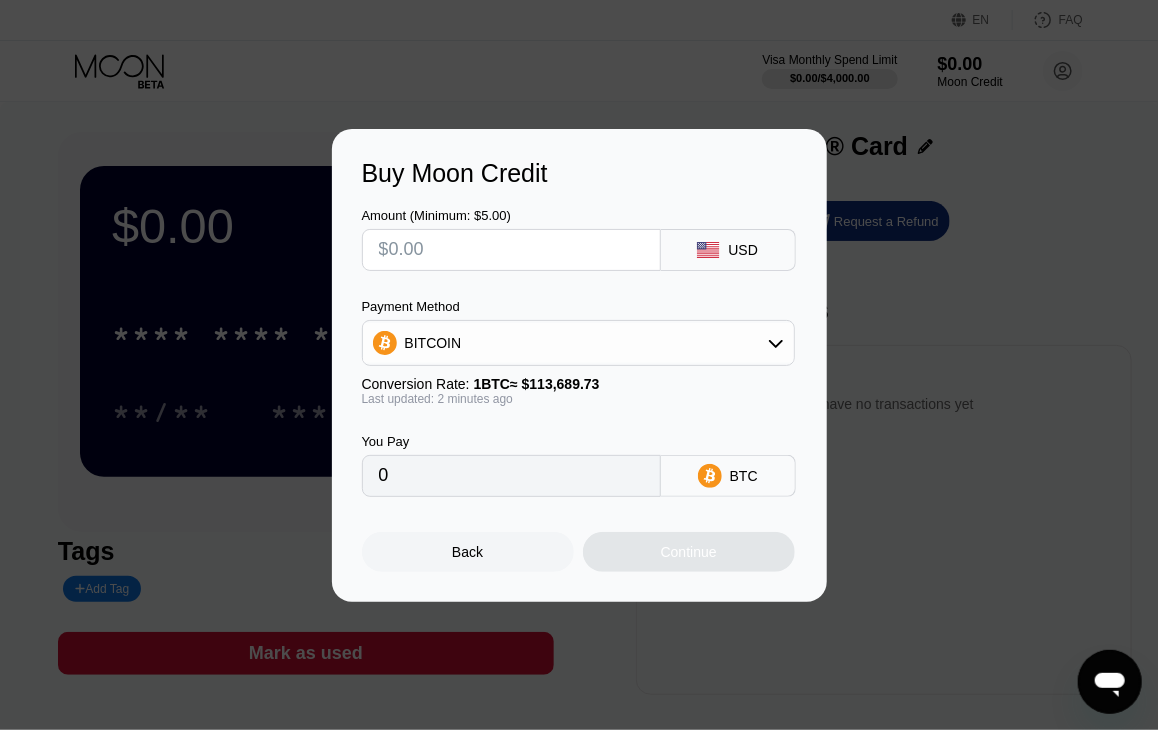 type on "$3" 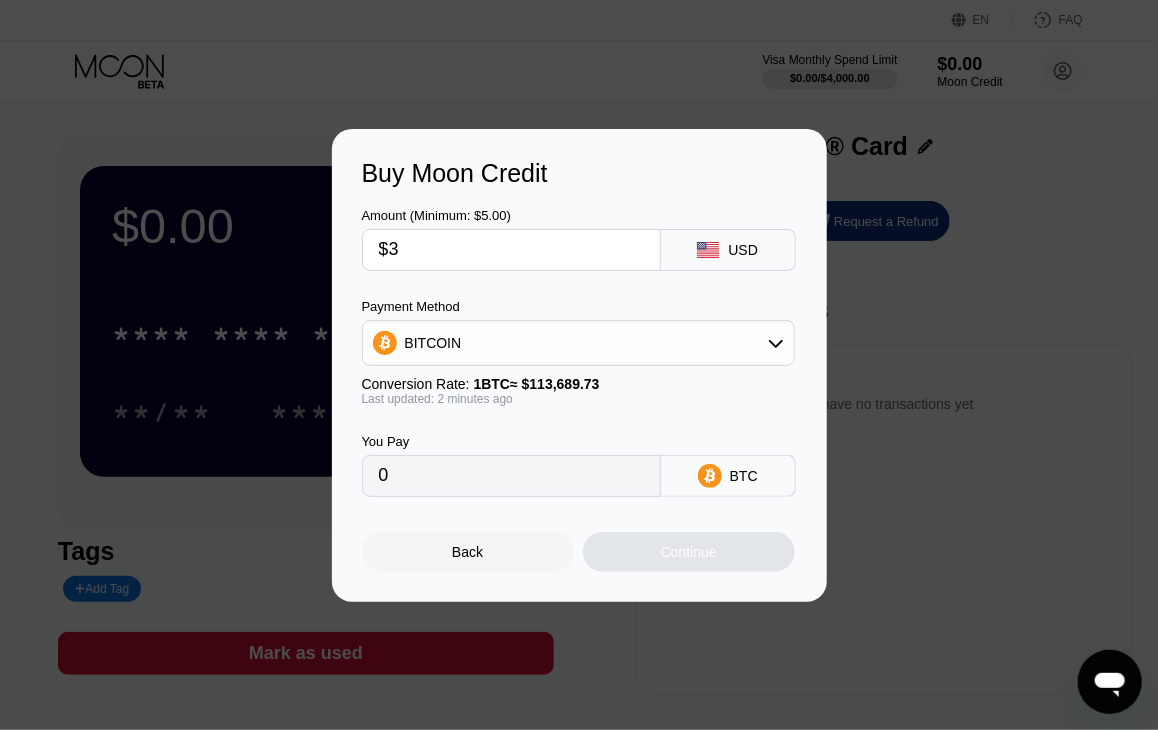 type on "0.00002639" 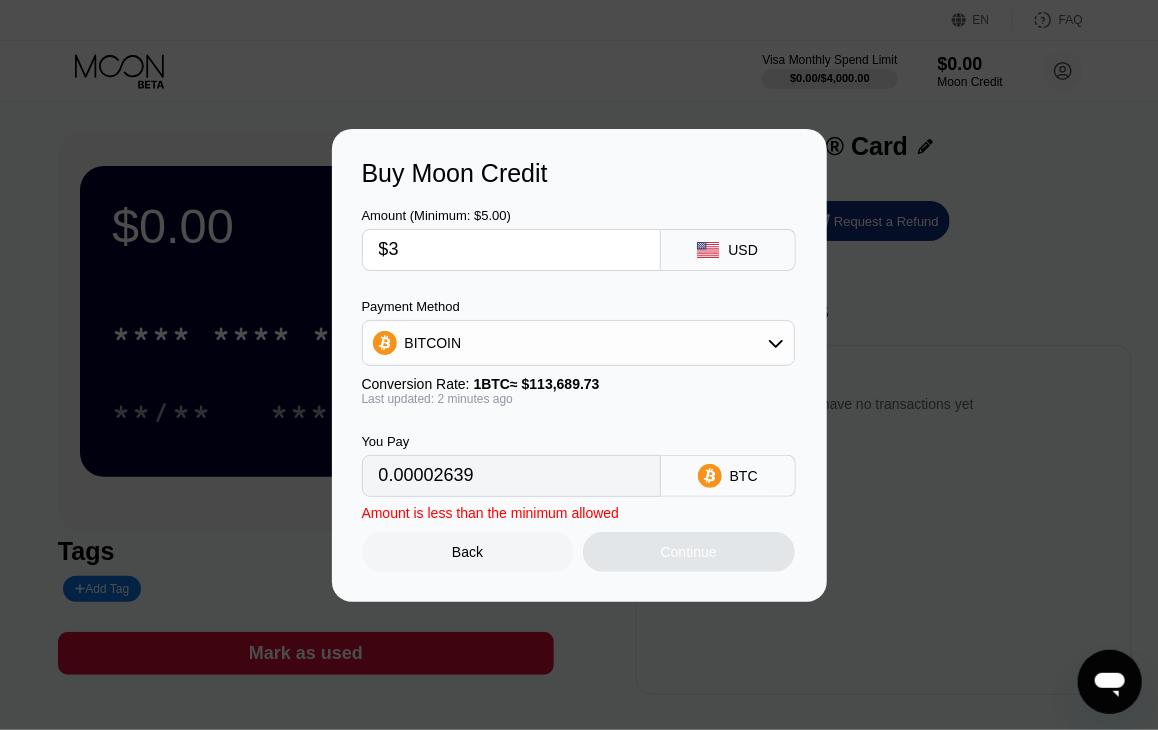 type on "$35" 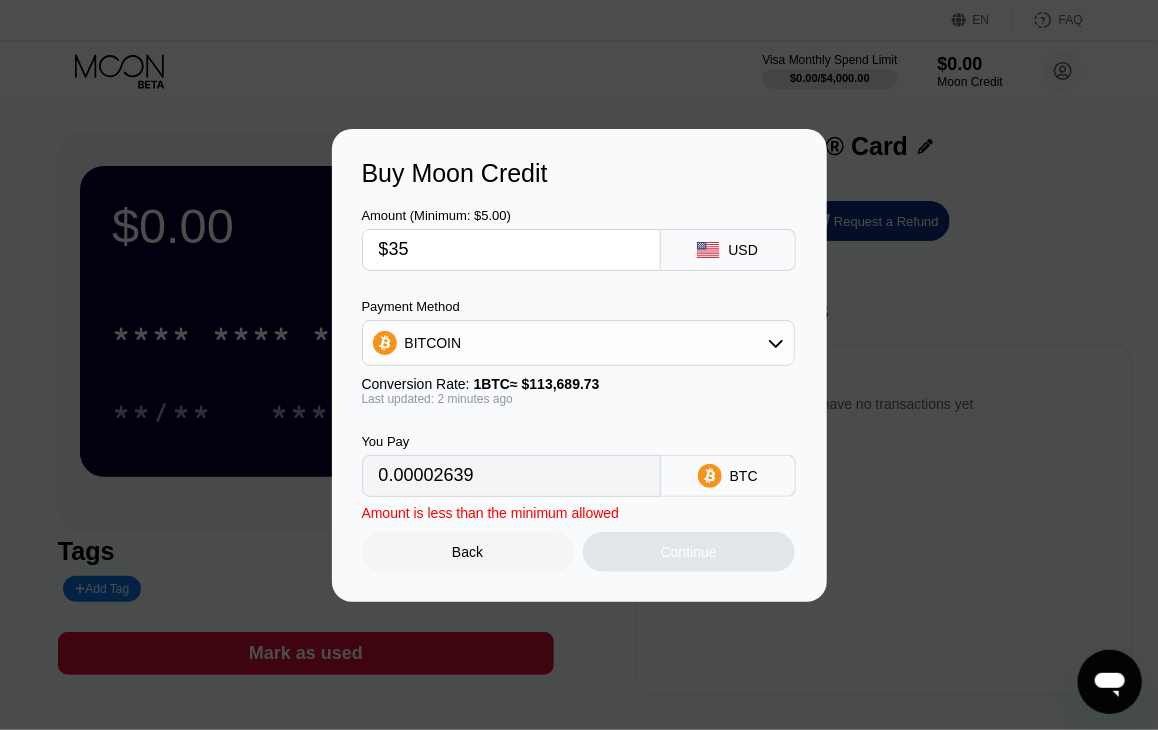 type on "0.00030786" 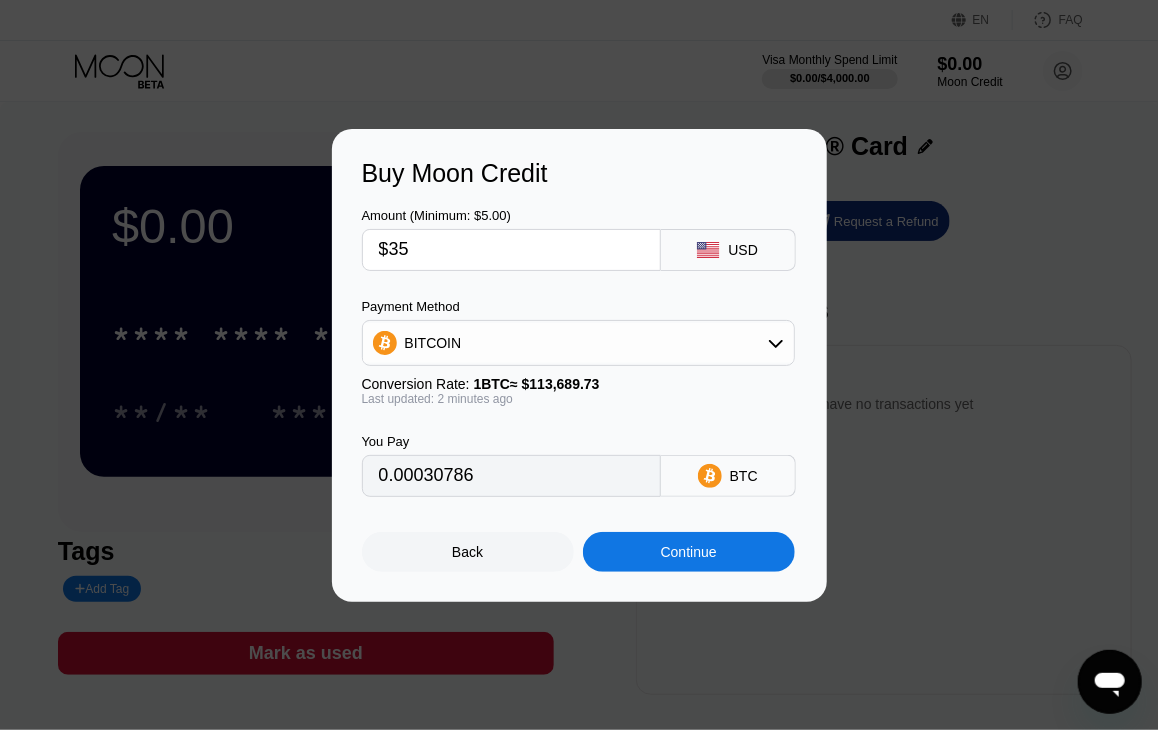 type on "$35" 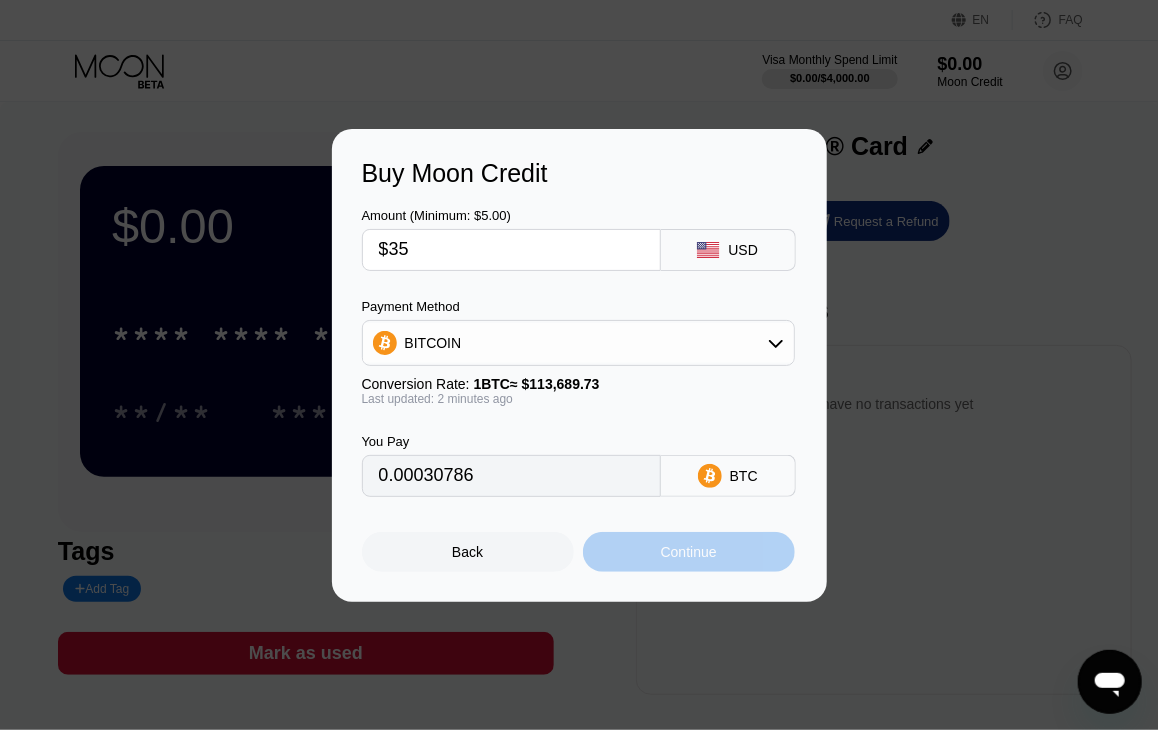 click on "Continue" at bounding box center (689, 552) 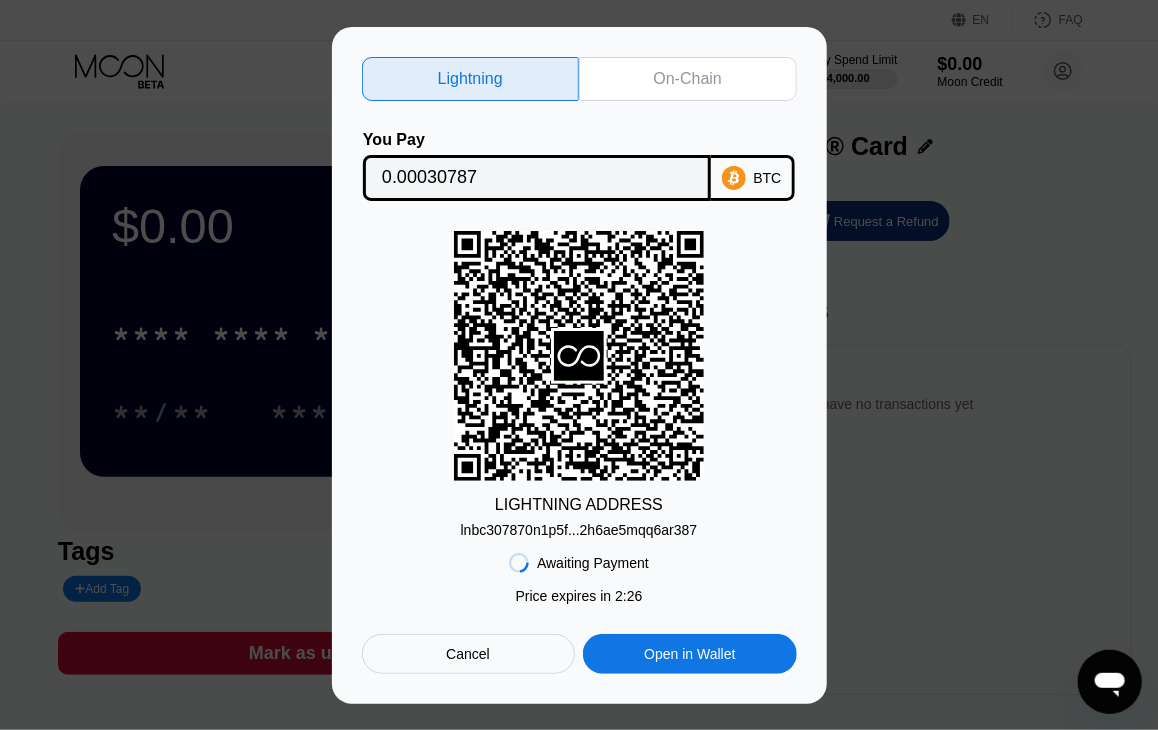 click on "BTC" at bounding box center [753, 178] 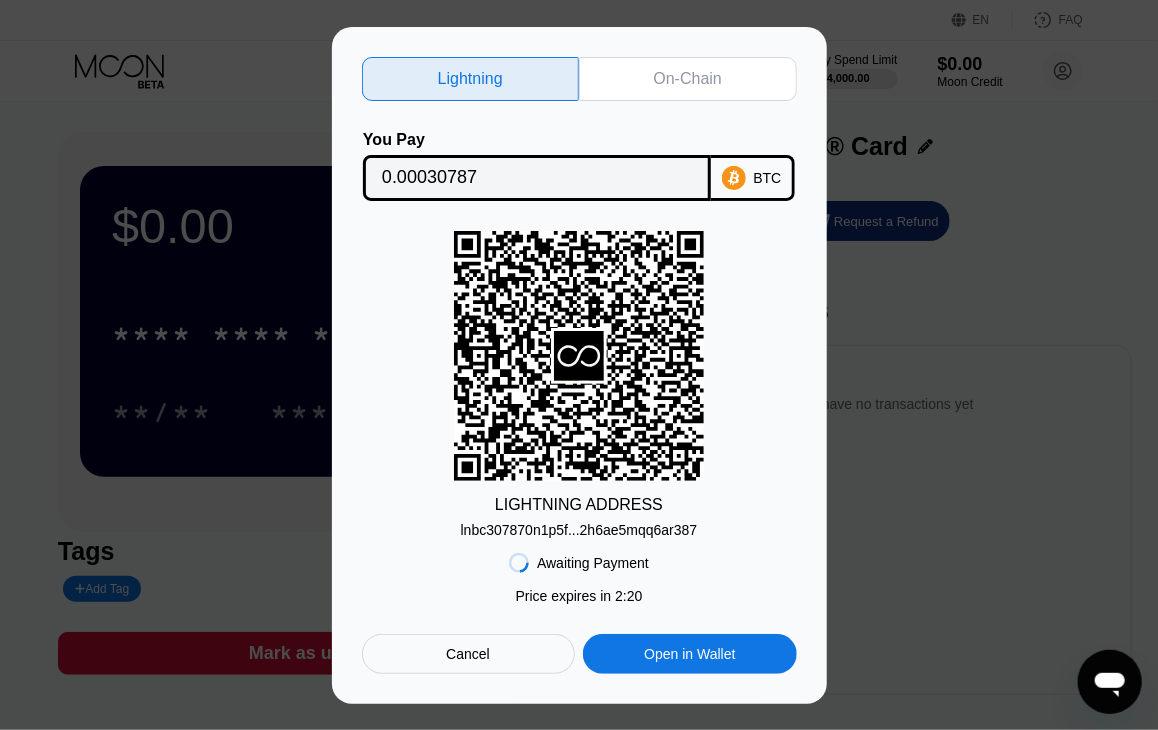 click on "Lightning On-Chain You Pay 0.00030787 BTC LIGHTNING ADDRESS [LIGHTNING_ADDRESS] Awaiting Payment Price expires in 2 : 20 Cancel Open in Wallet" at bounding box center [579, 365] 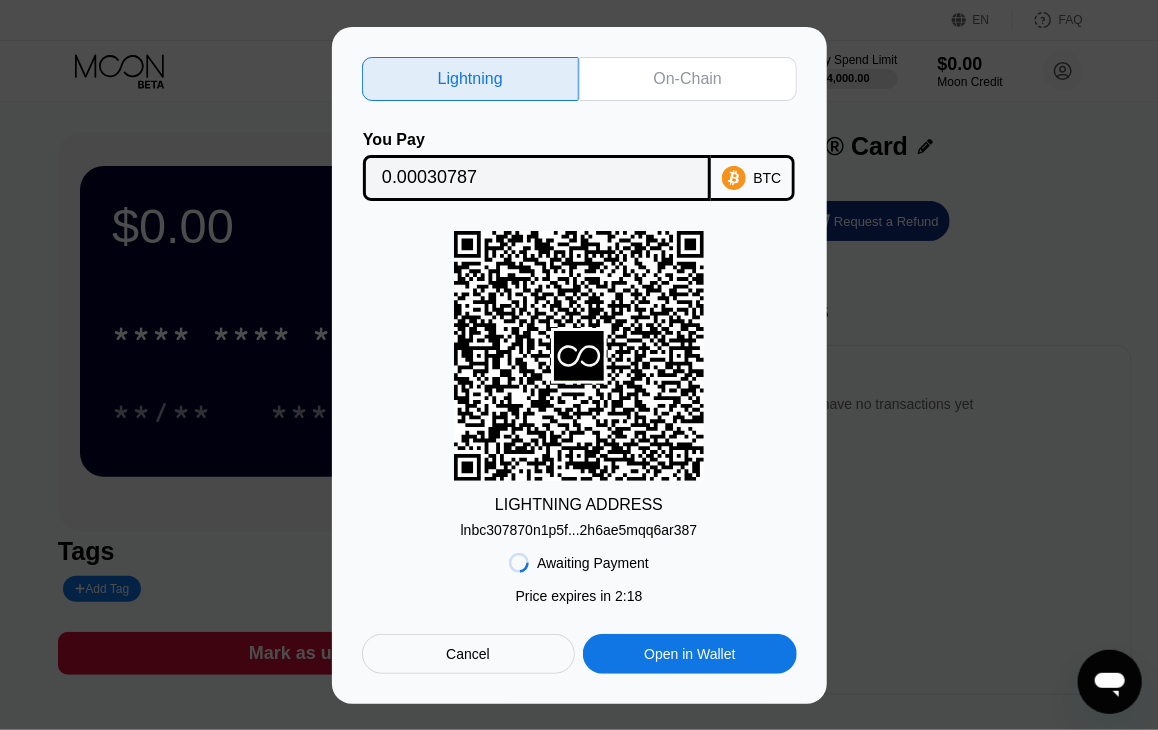 click on "Cancel" at bounding box center (468, 654) 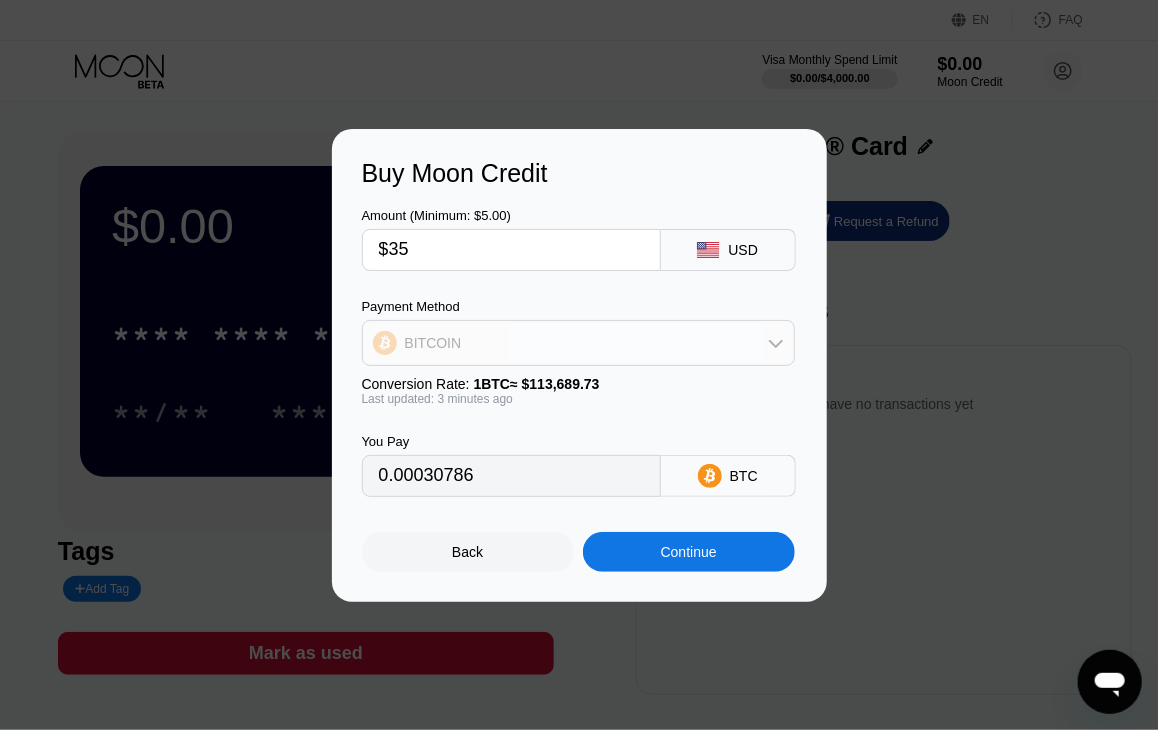 click on "BITCOIN" at bounding box center [578, 343] 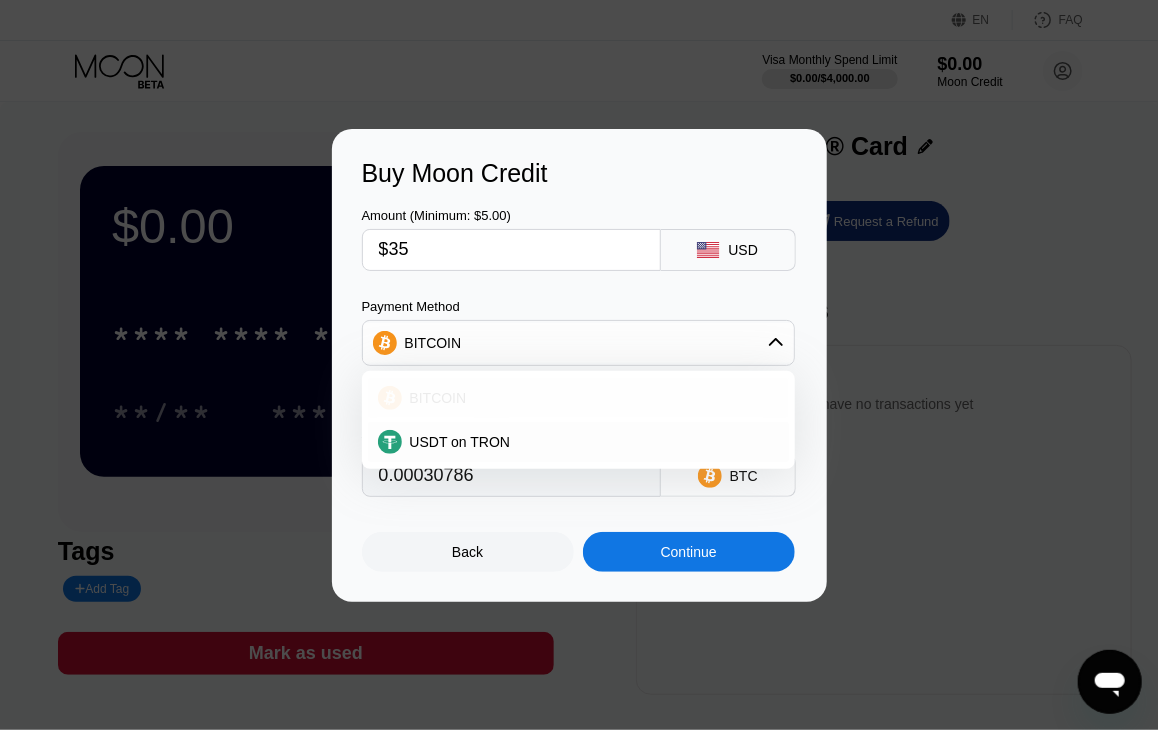 click on "BITCOIN" at bounding box center (590, 398) 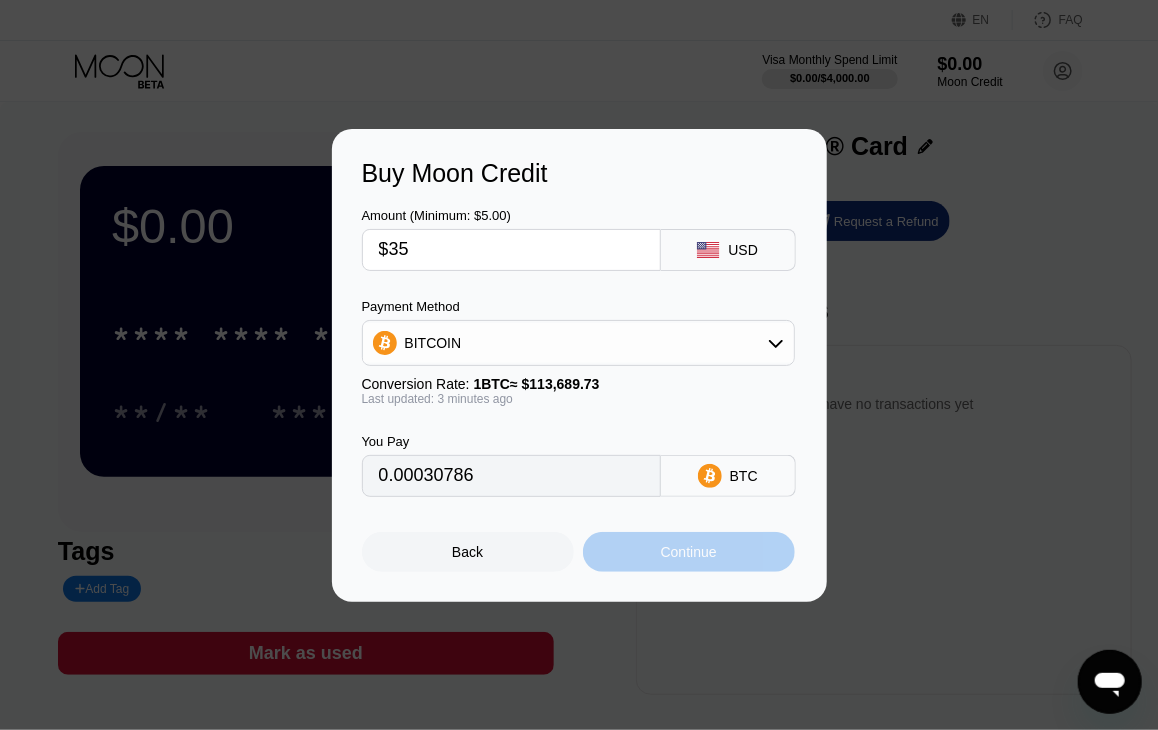 click on "Continue" at bounding box center (689, 552) 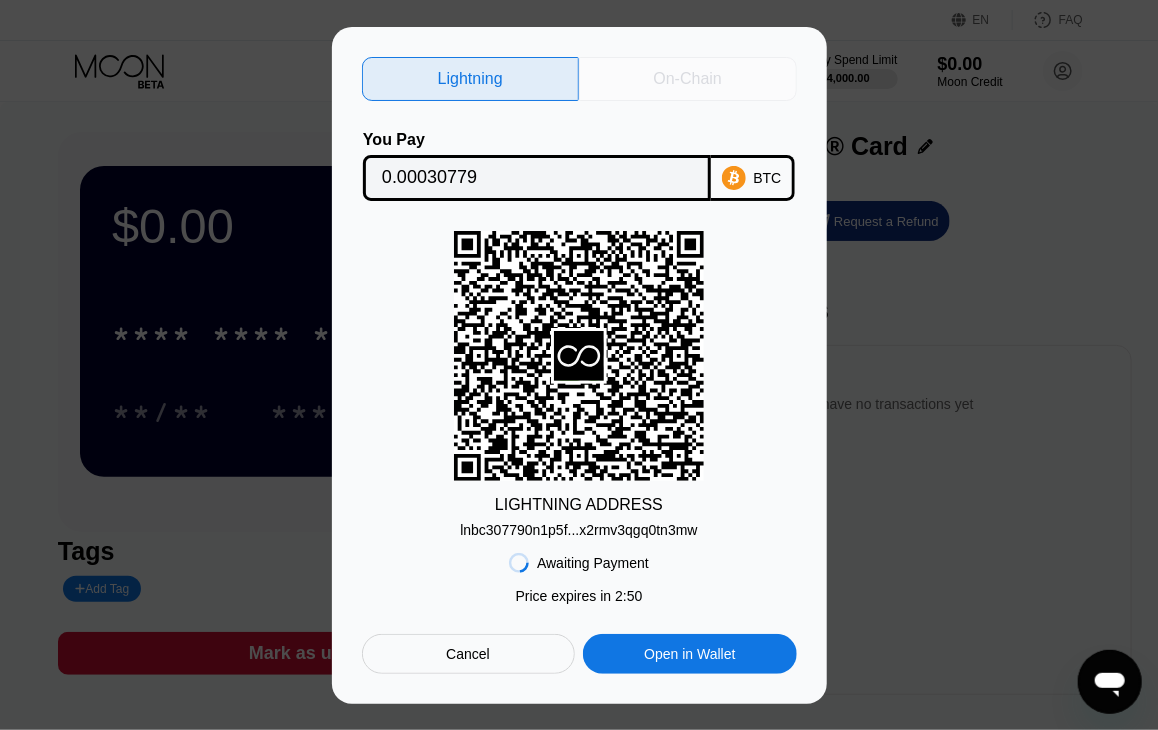 click on "On-Chain" at bounding box center [688, 79] 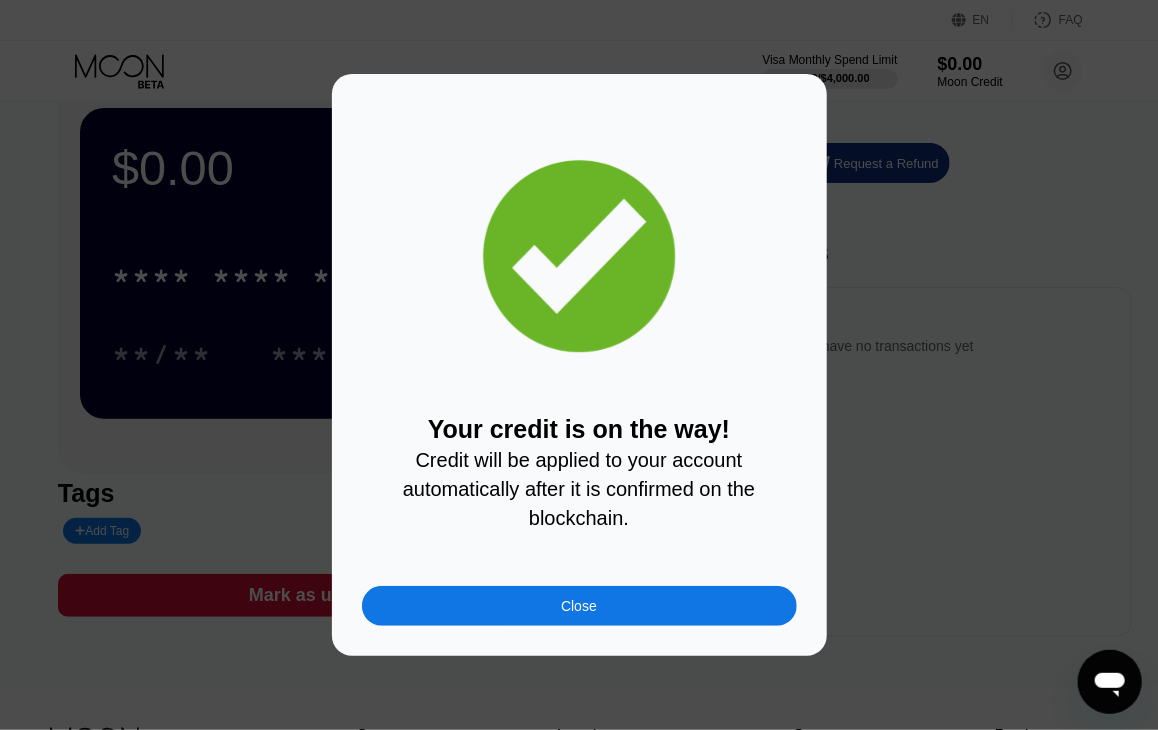 scroll, scrollTop: 0, scrollLeft: 0, axis: both 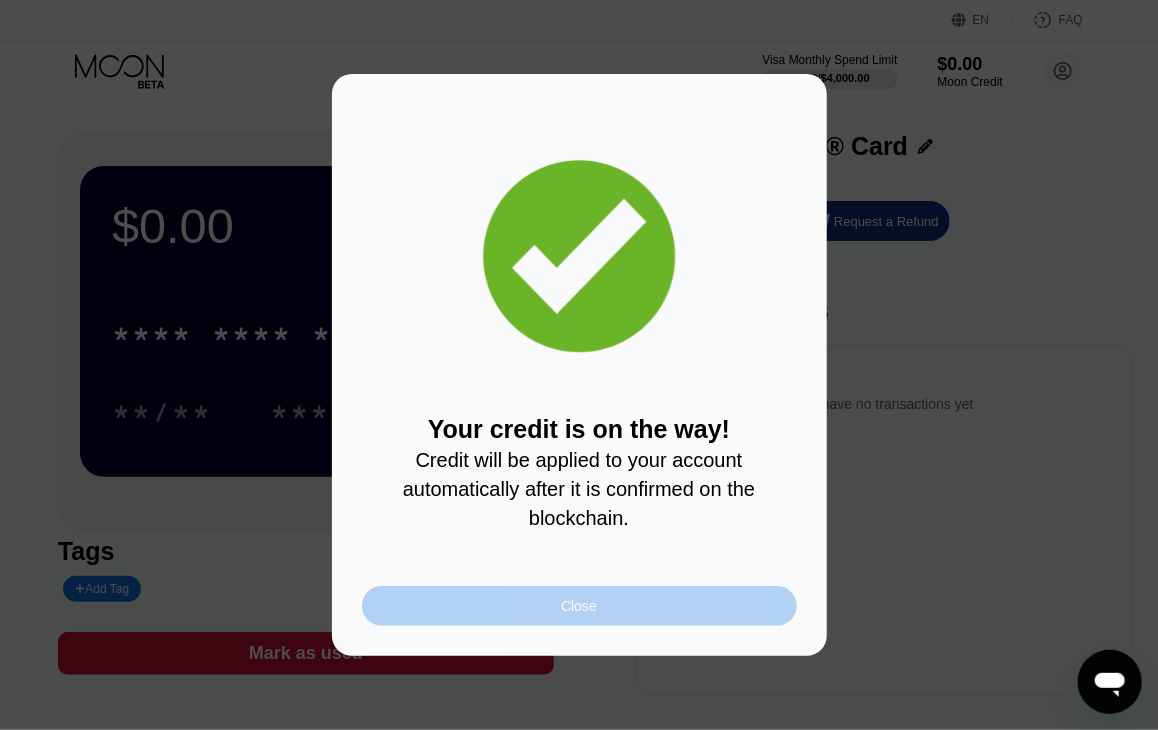 click on "Close" at bounding box center [579, 606] 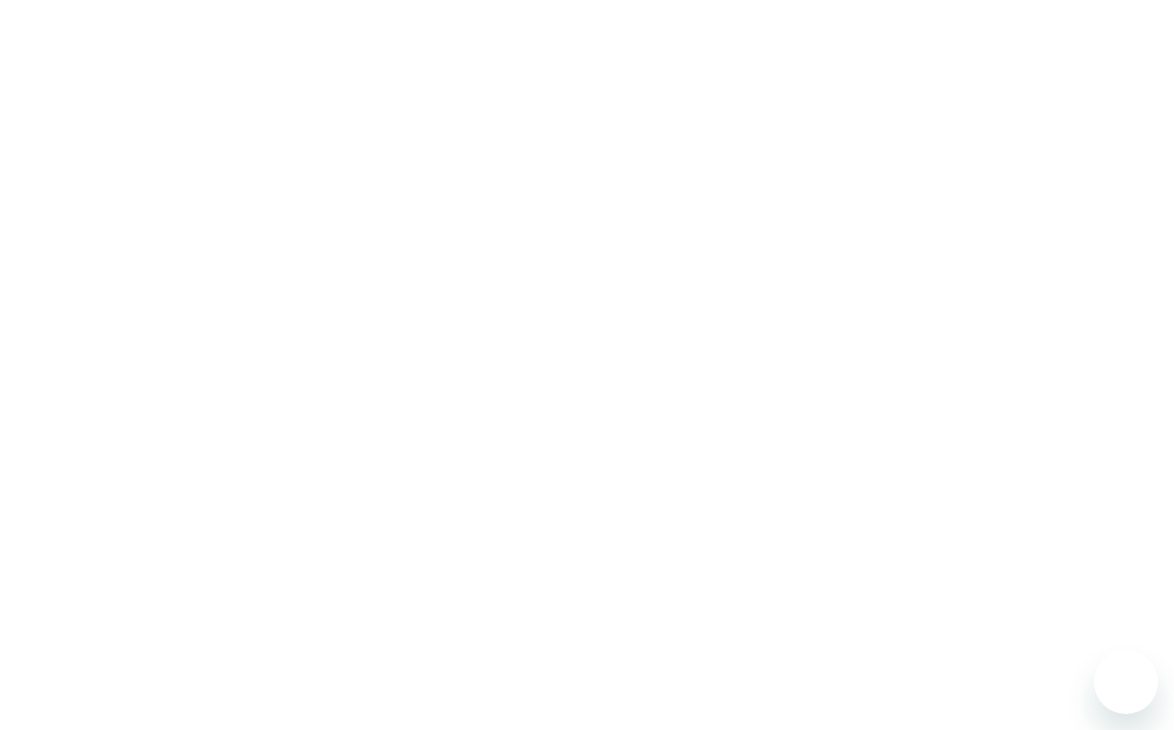 scroll, scrollTop: 0, scrollLeft: 0, axis: both 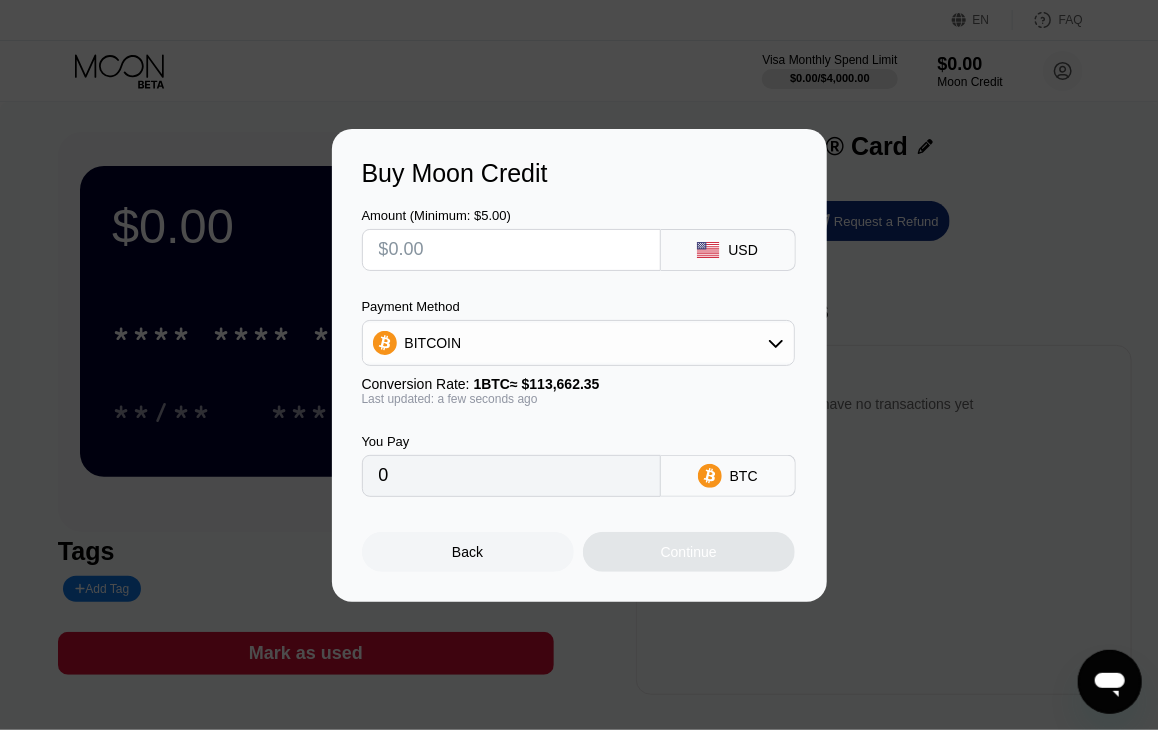click on "Buy Moon Credit Amount (Minimum: $5.00) USD Payment Method BITCOIN Conversion Rate:   1  BTC  ≈   $113,662.35 Last updated:   a few seconds ago You Pay 0 BTC Back Continue" at bounding box center [579, 365] 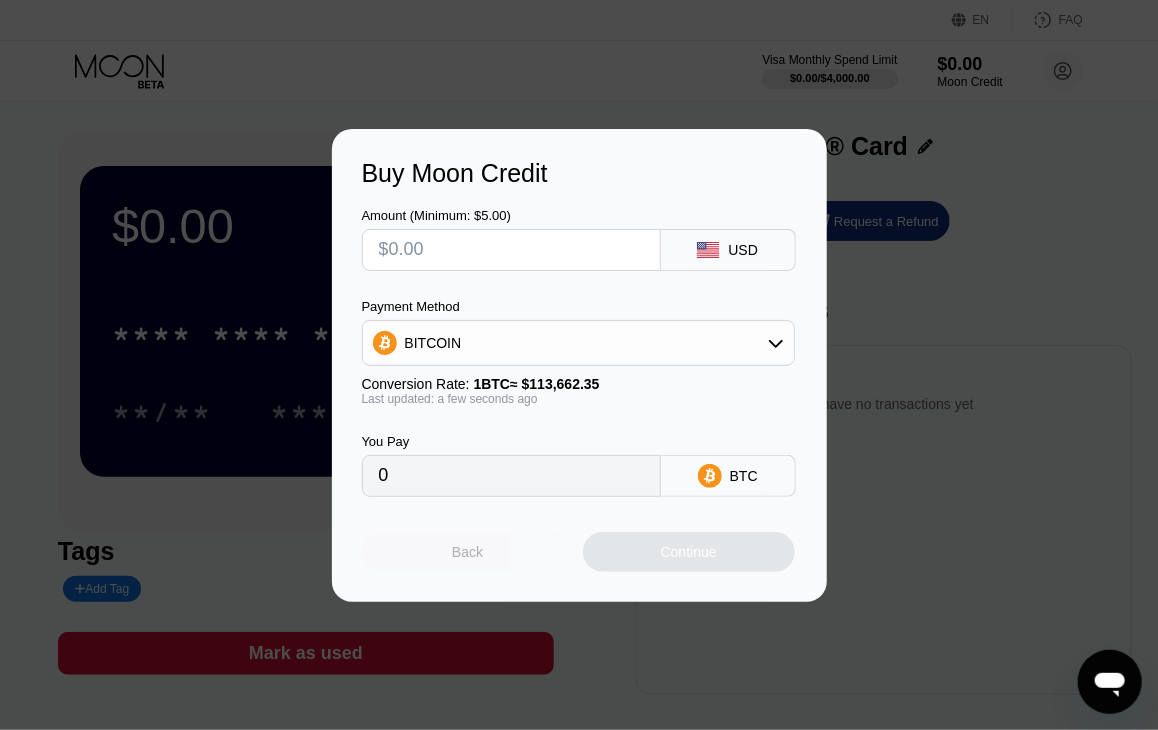 click on "Back" at bounding box center (468, 552) 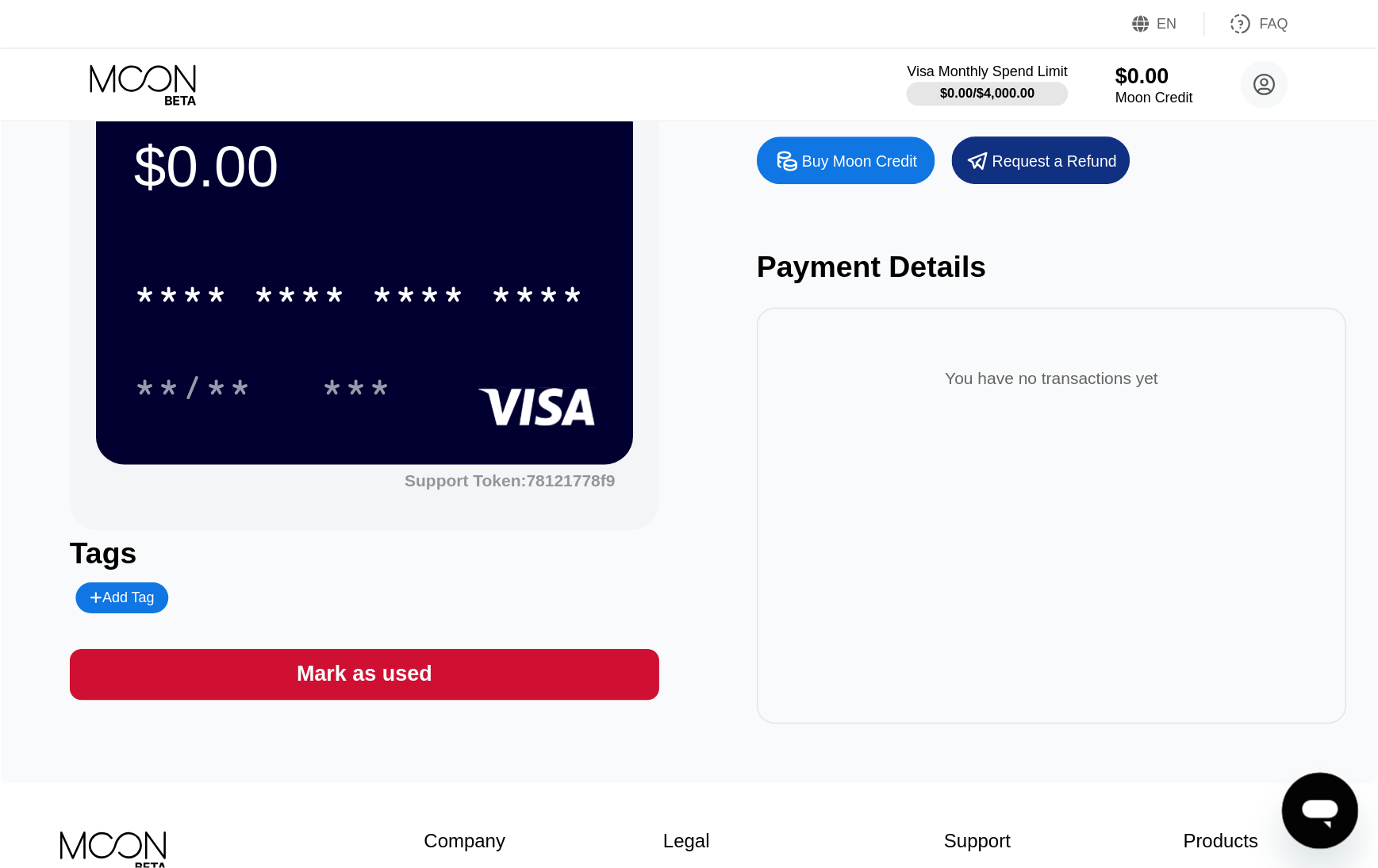 scroll, scrollTop: 0, scrollLeft: 0, axis: both 